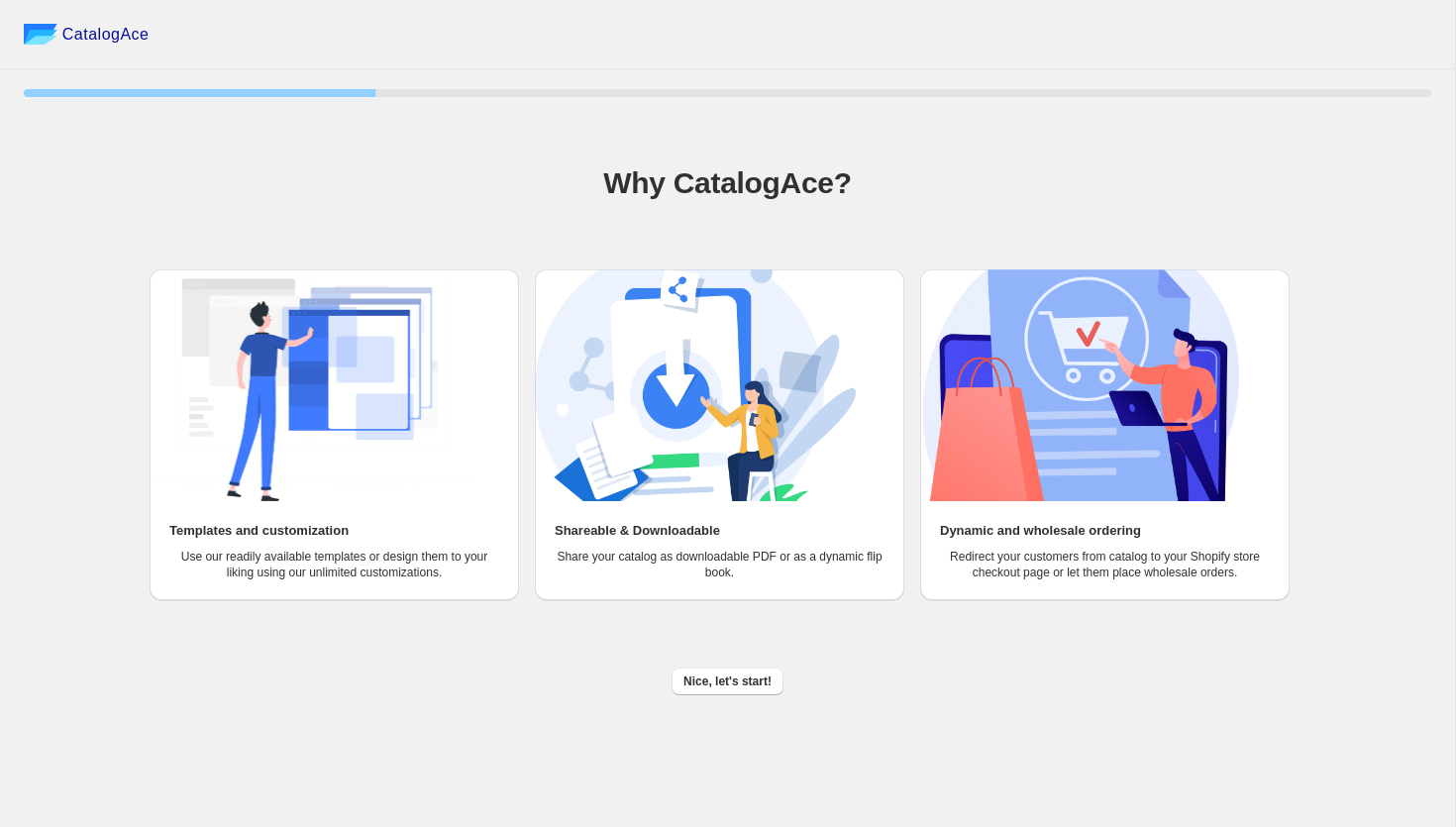 scroll, scrollTop: 0, scrollLeft: 0, axis: both 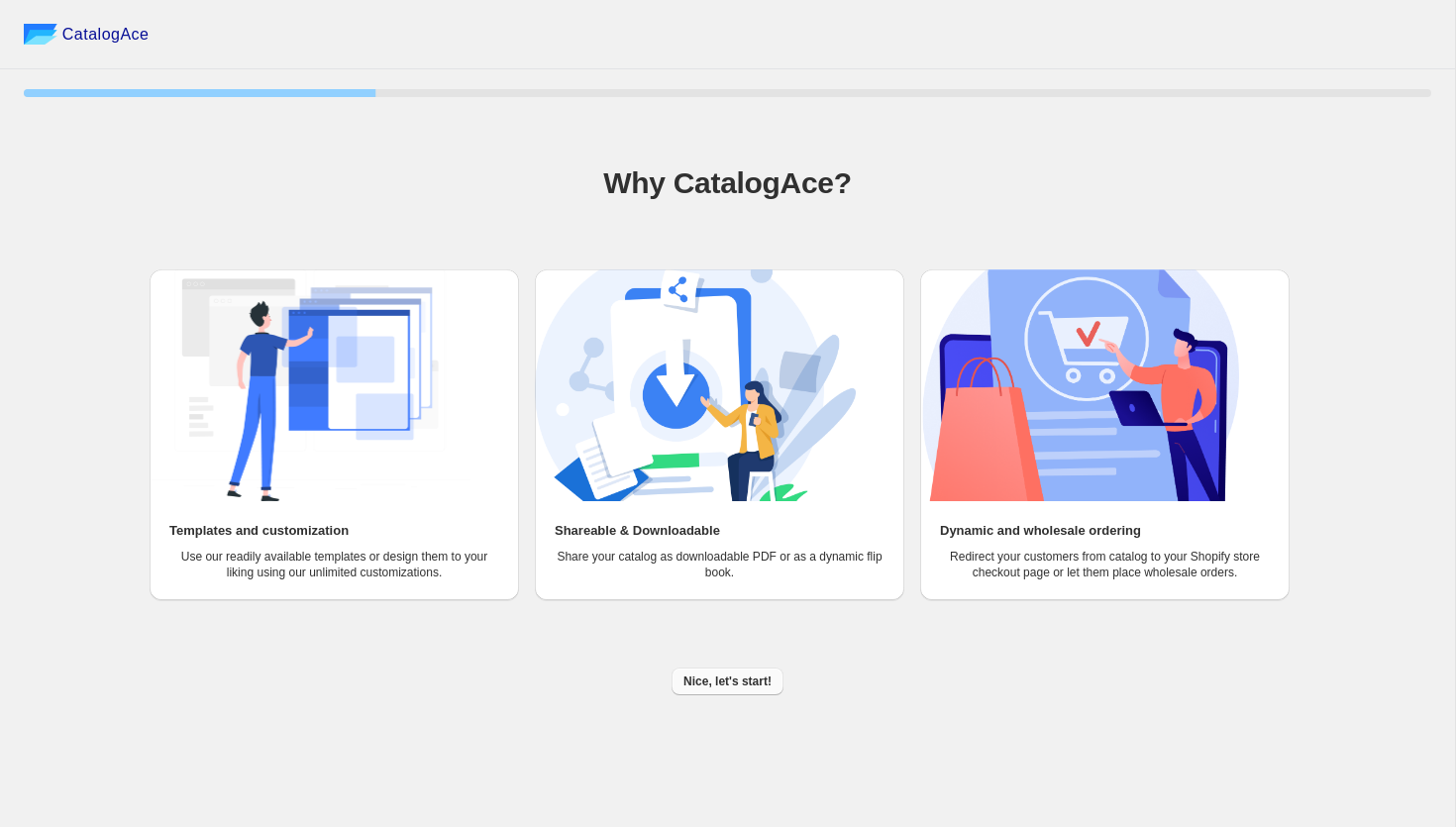 click on "Nice, let's start!" at bounding box center [727, 681] 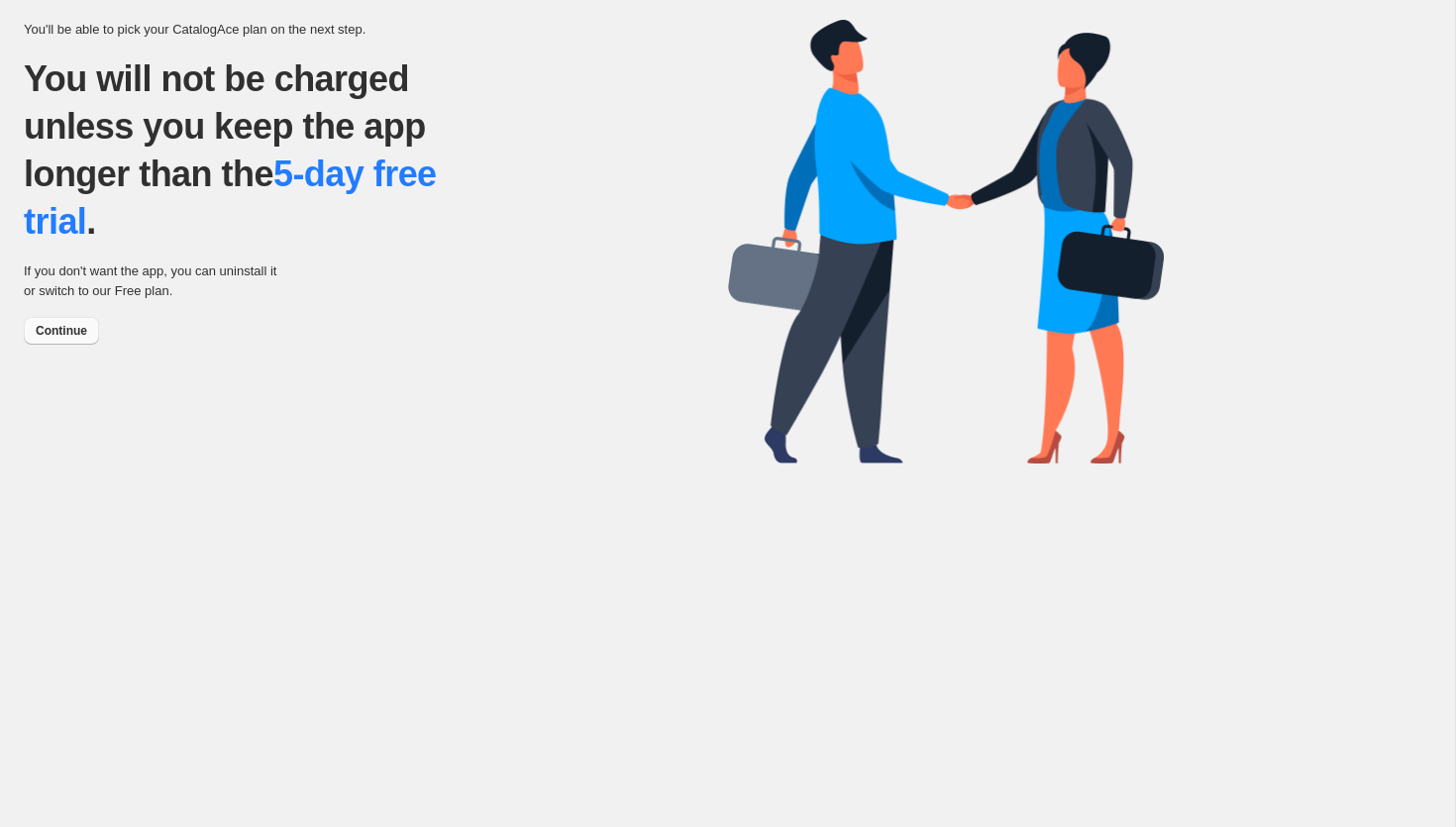 click on "Continue" at bounding box center (61, 331) 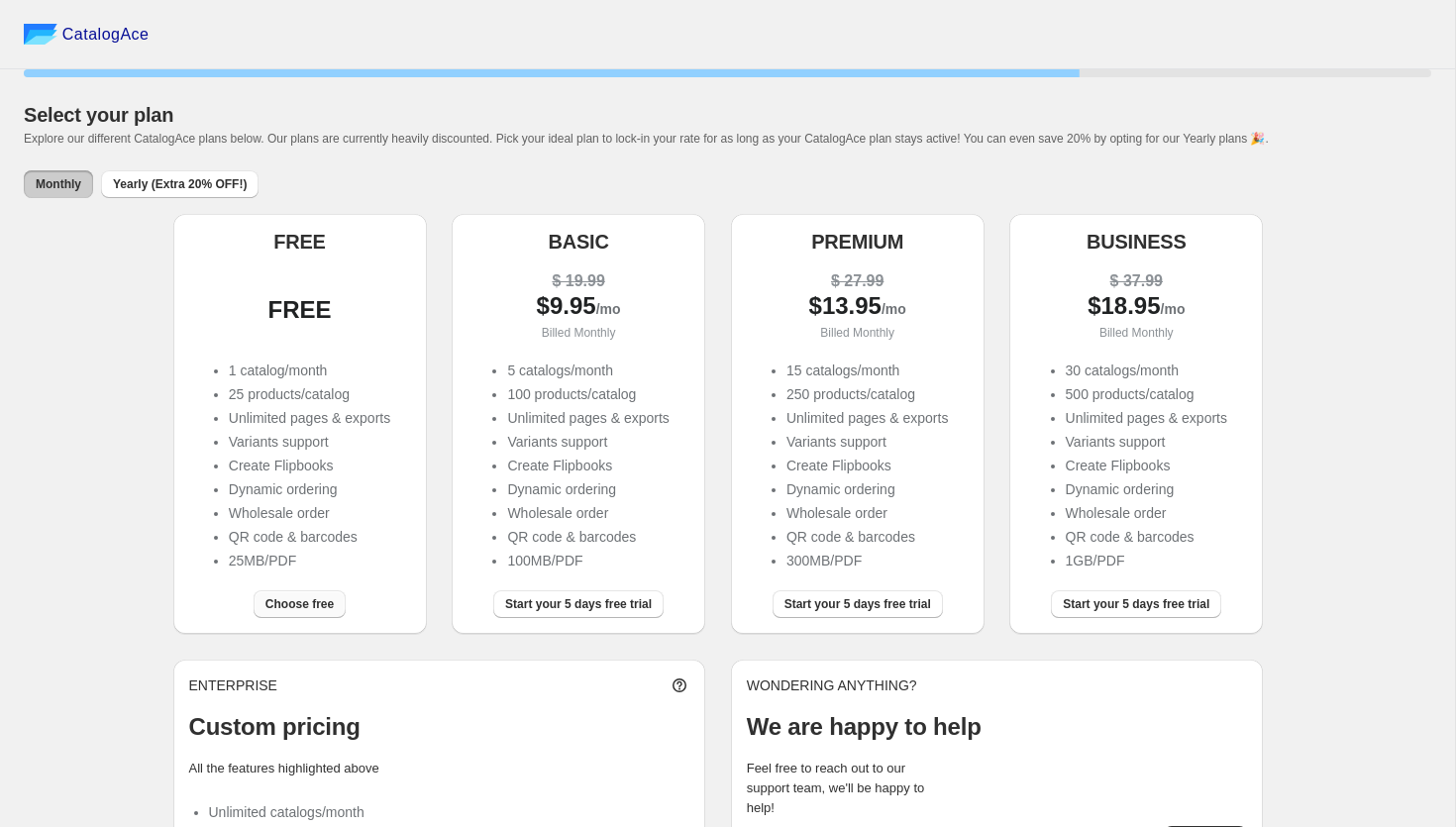 click on "Choose free" at bounding box center [299, 604] 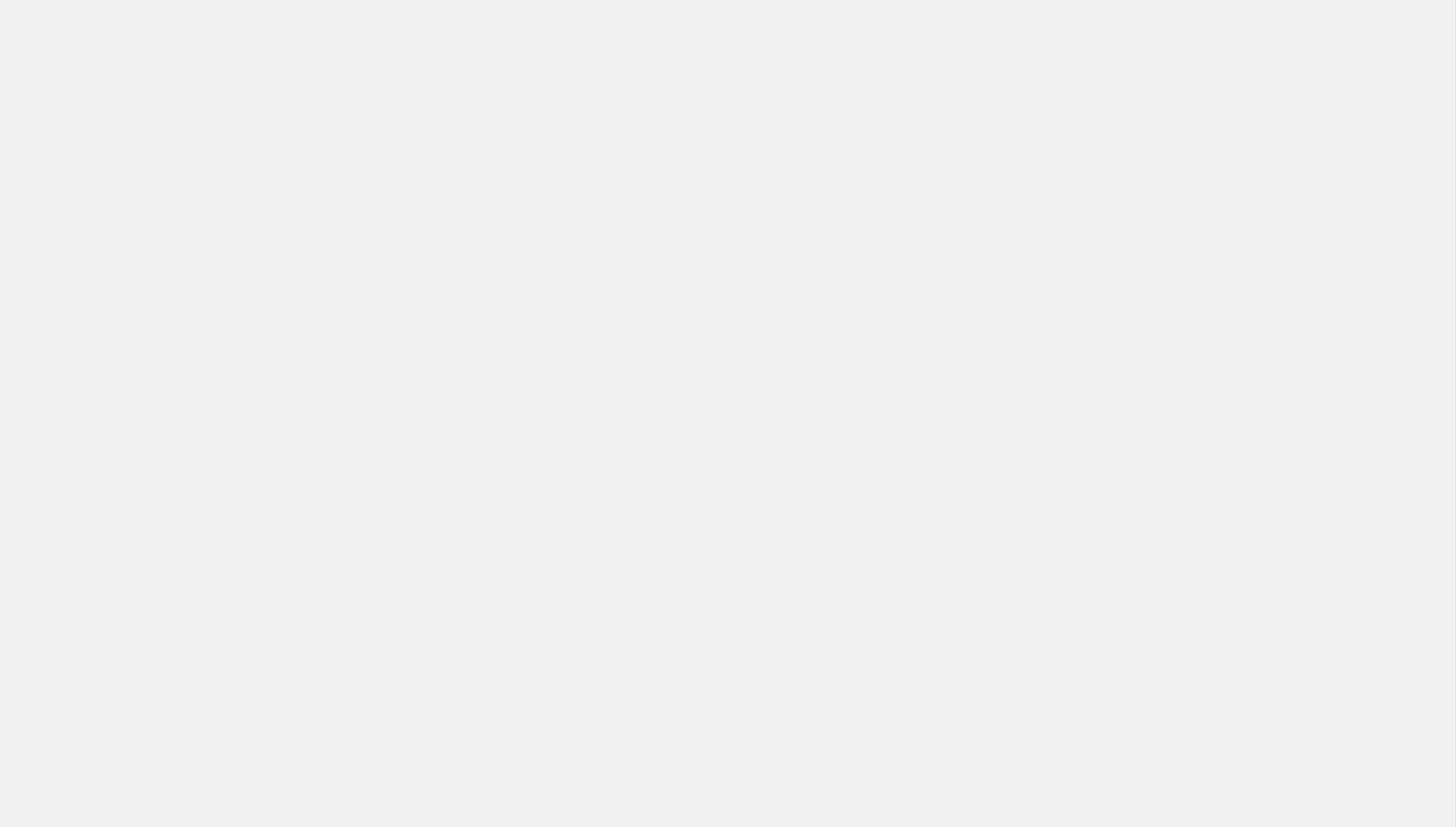 scroll, scrollTop: 0, scrollLeft: 0, axis: both 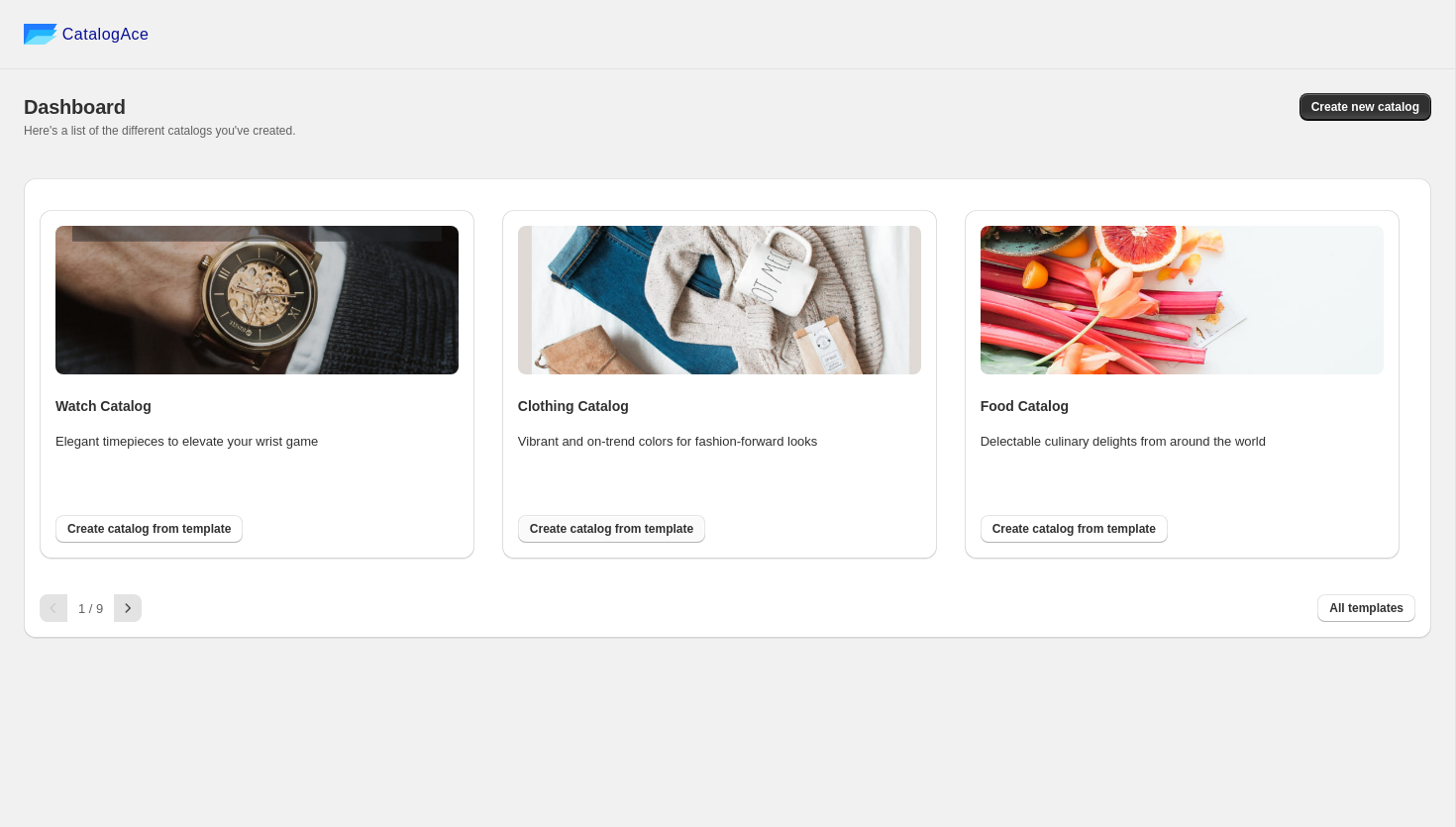 click on "Create catalog from template" at bounding box center (611, 529) 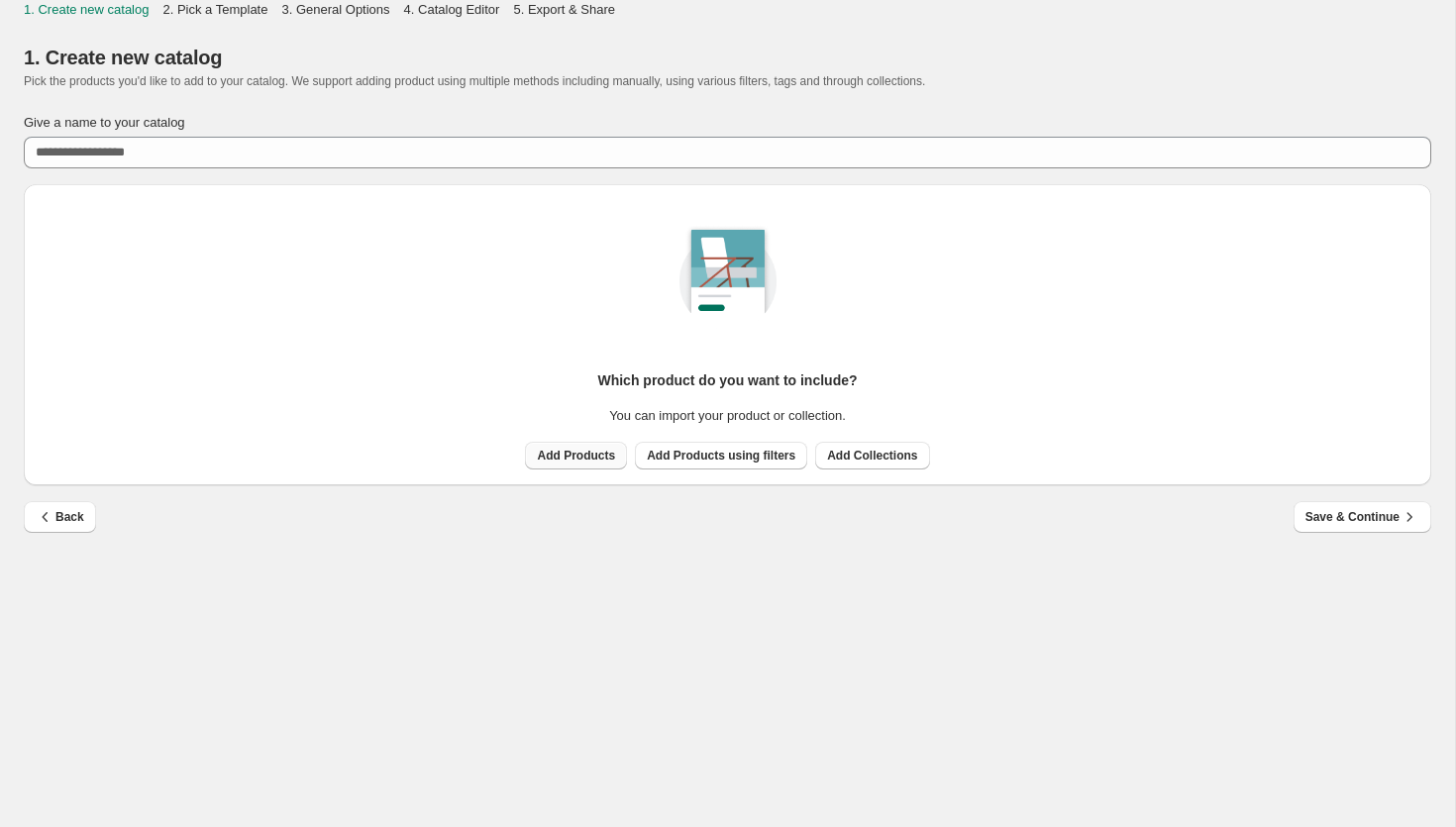 click on "Add Products" at bounding box center [575, 456] 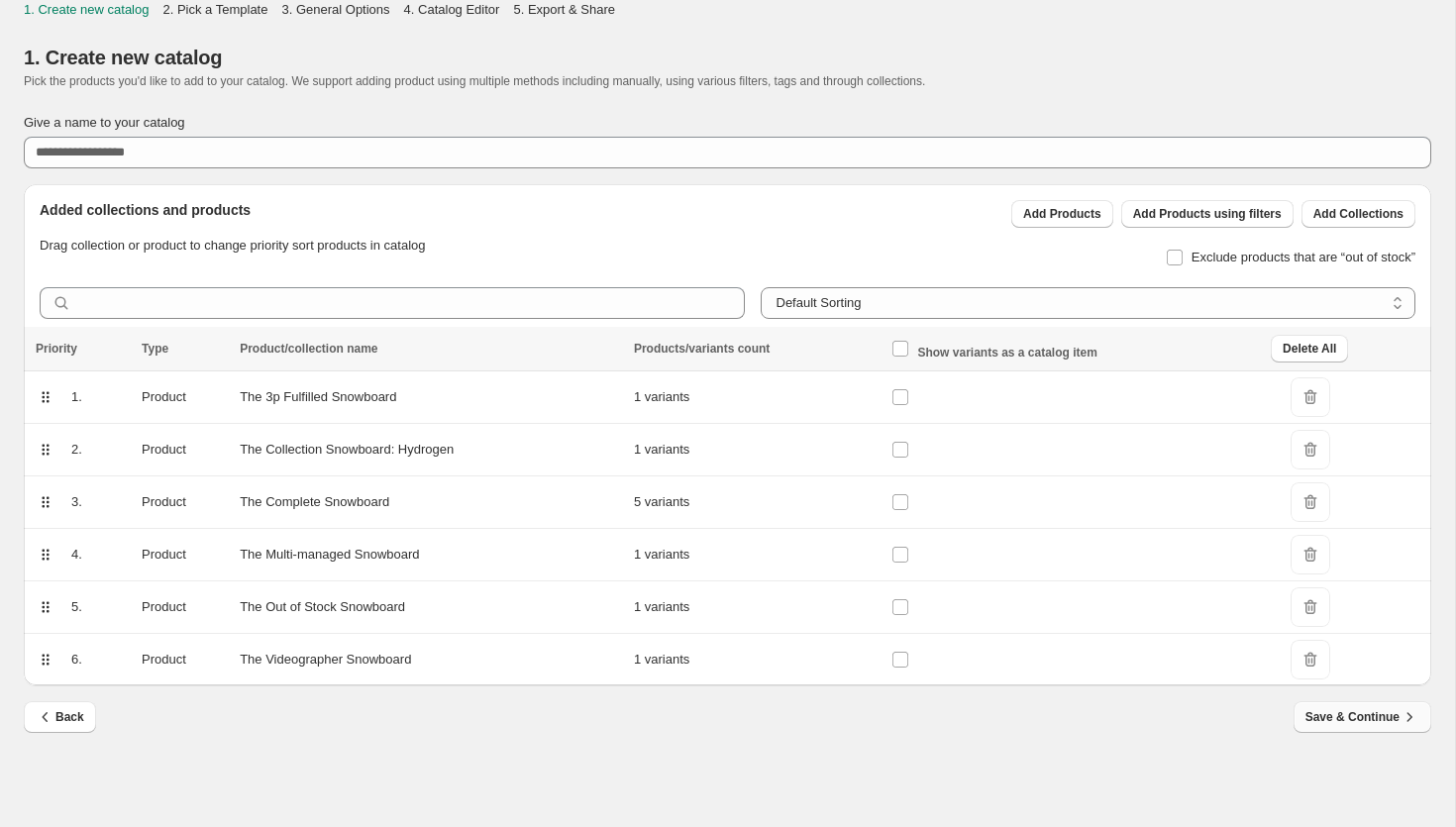click on "Save & Continue" at bounding box center [1362, 717] 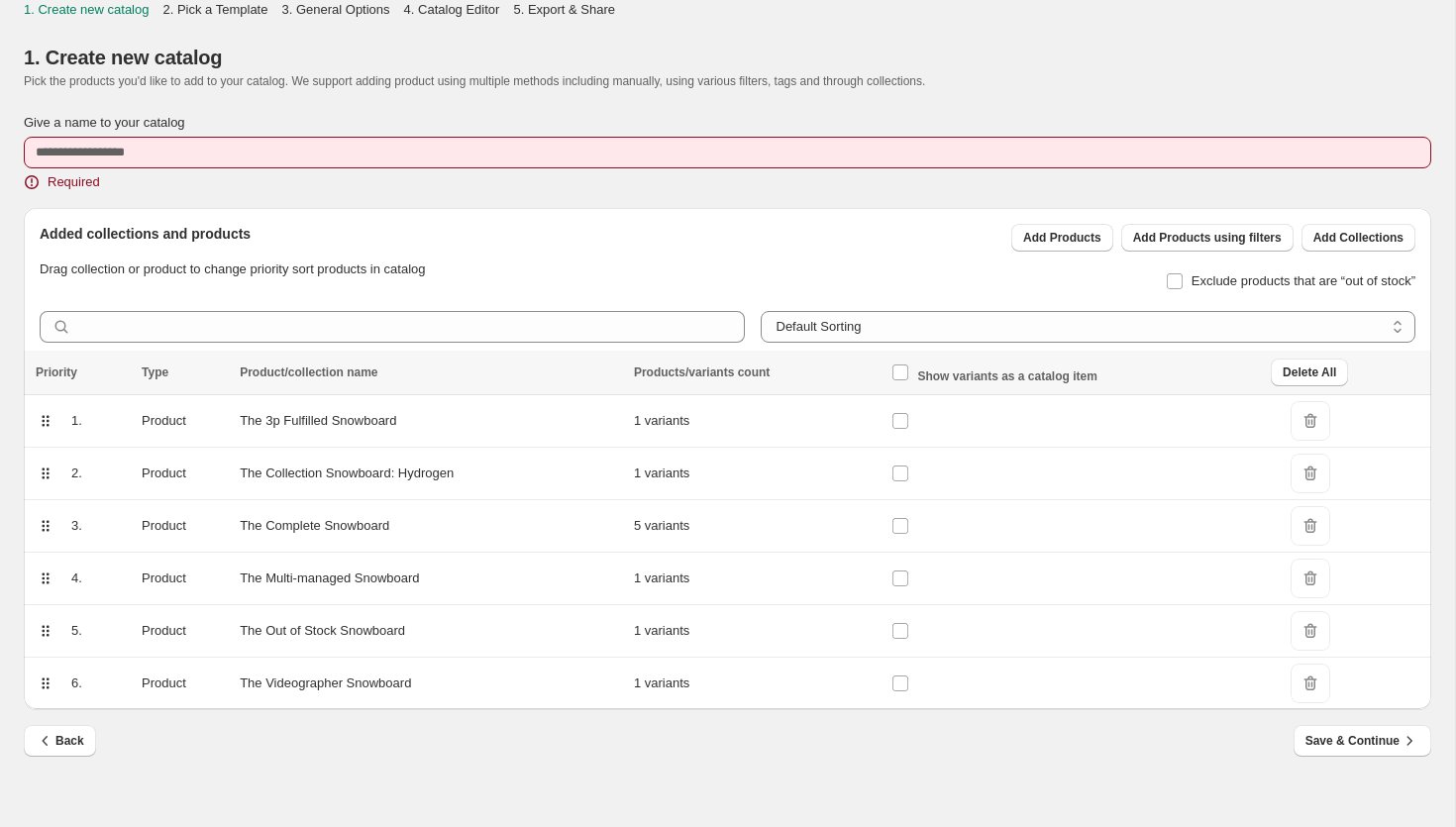 click on "Required" at bounding box center (727, 182) 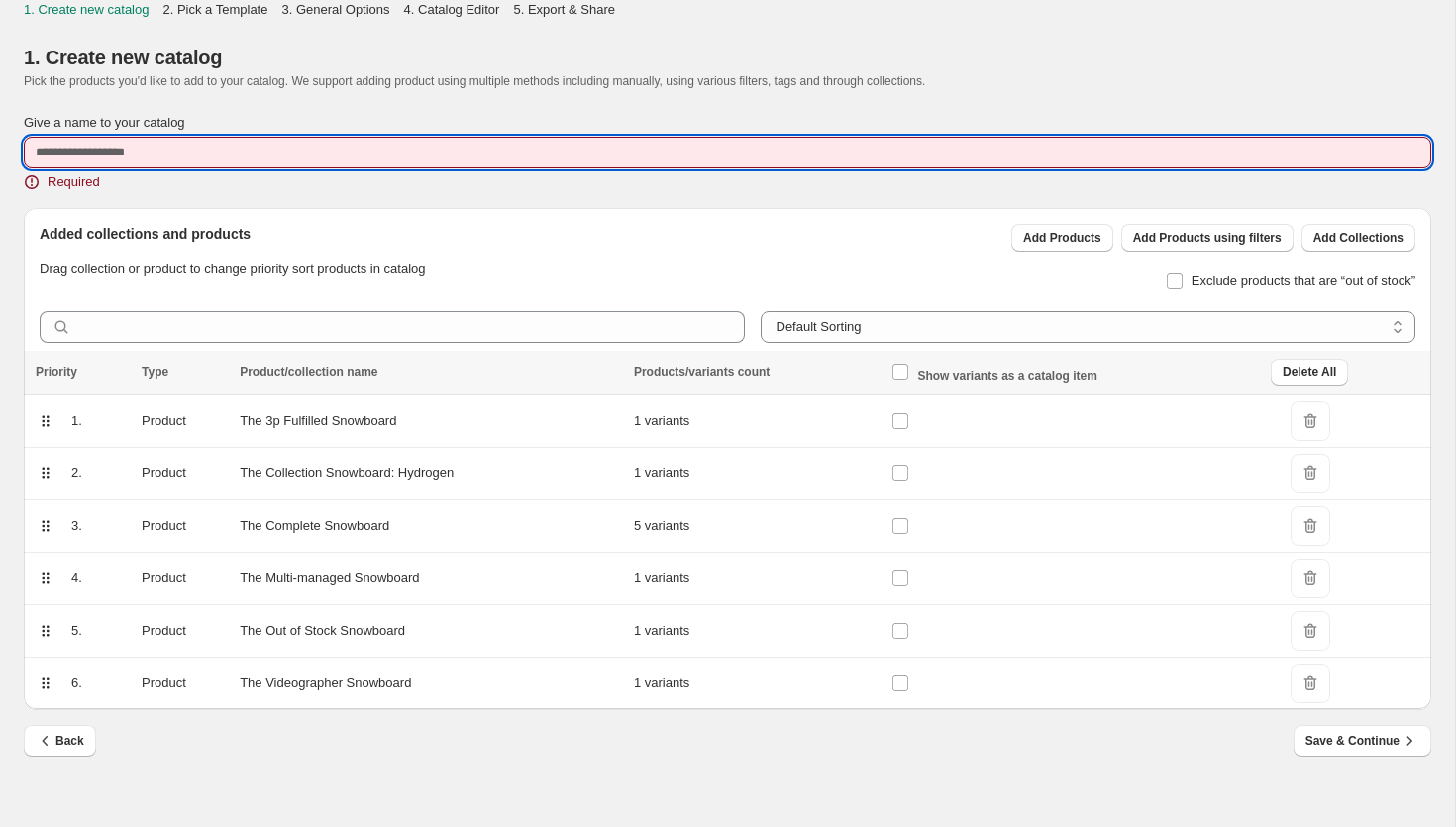 click on "Give a name to your catalog" at bounding box center (727, 153) 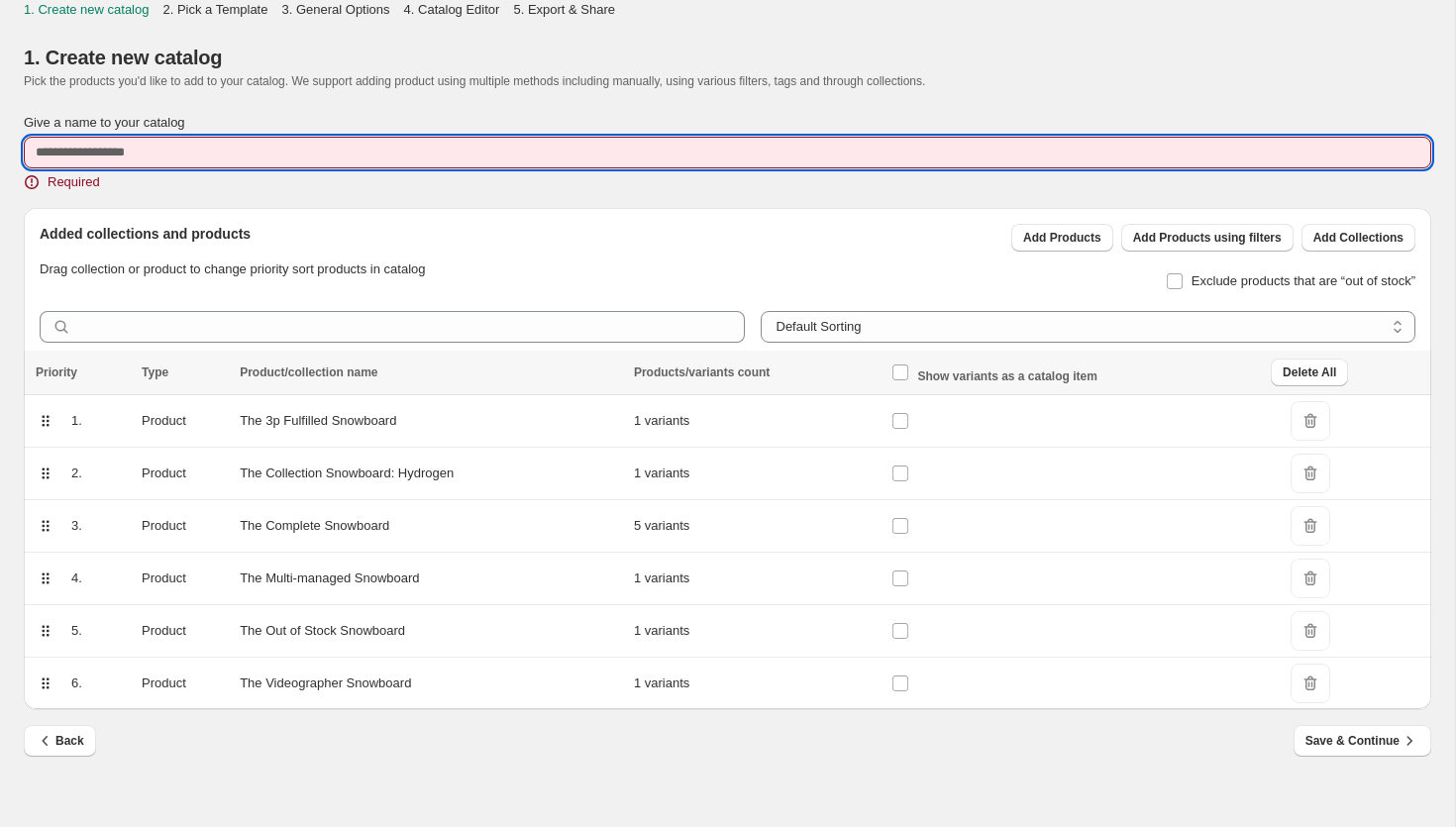 click on "Give a name to your catalog" at bounding box center (727, 153) 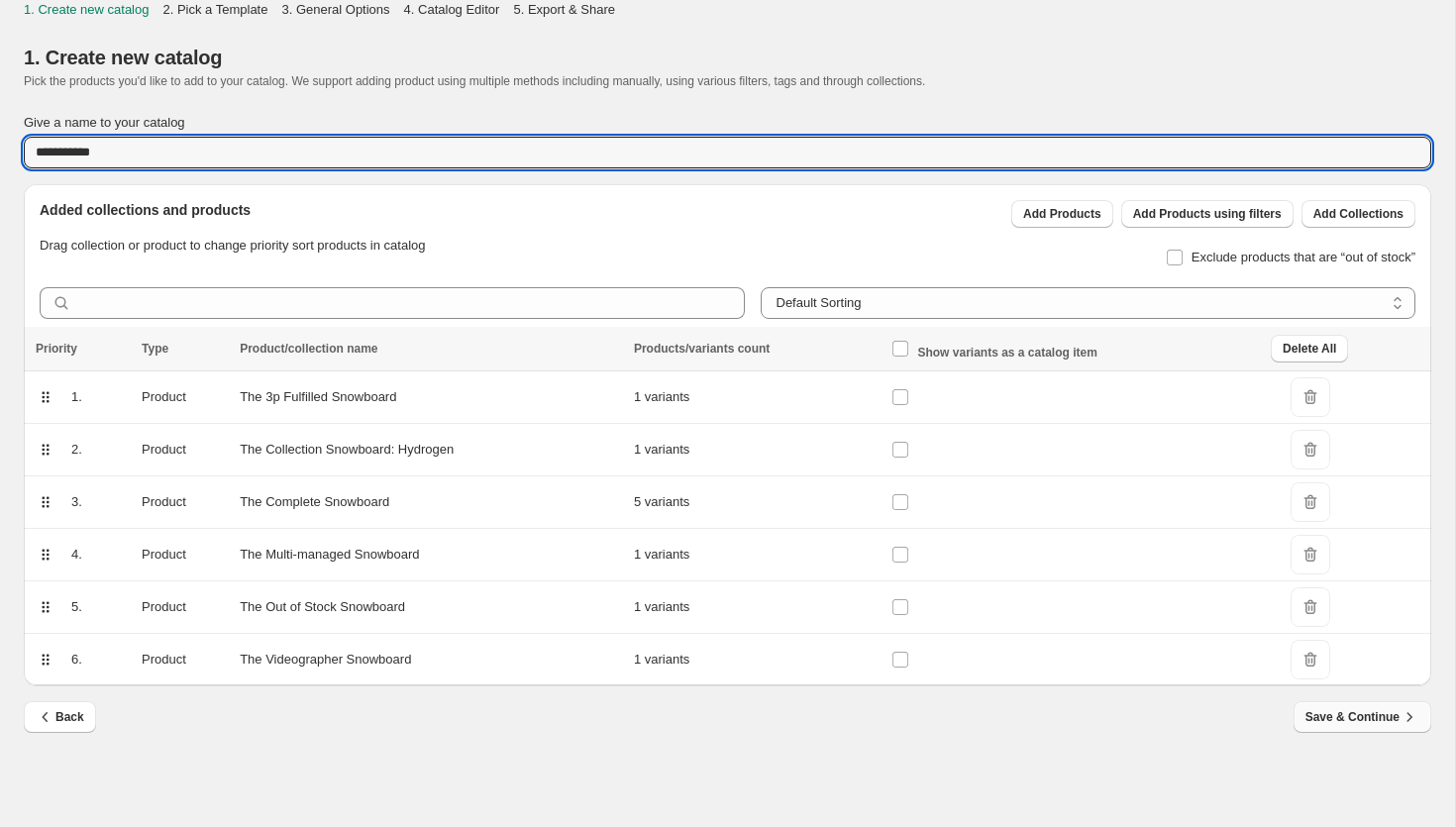 type on "**********" 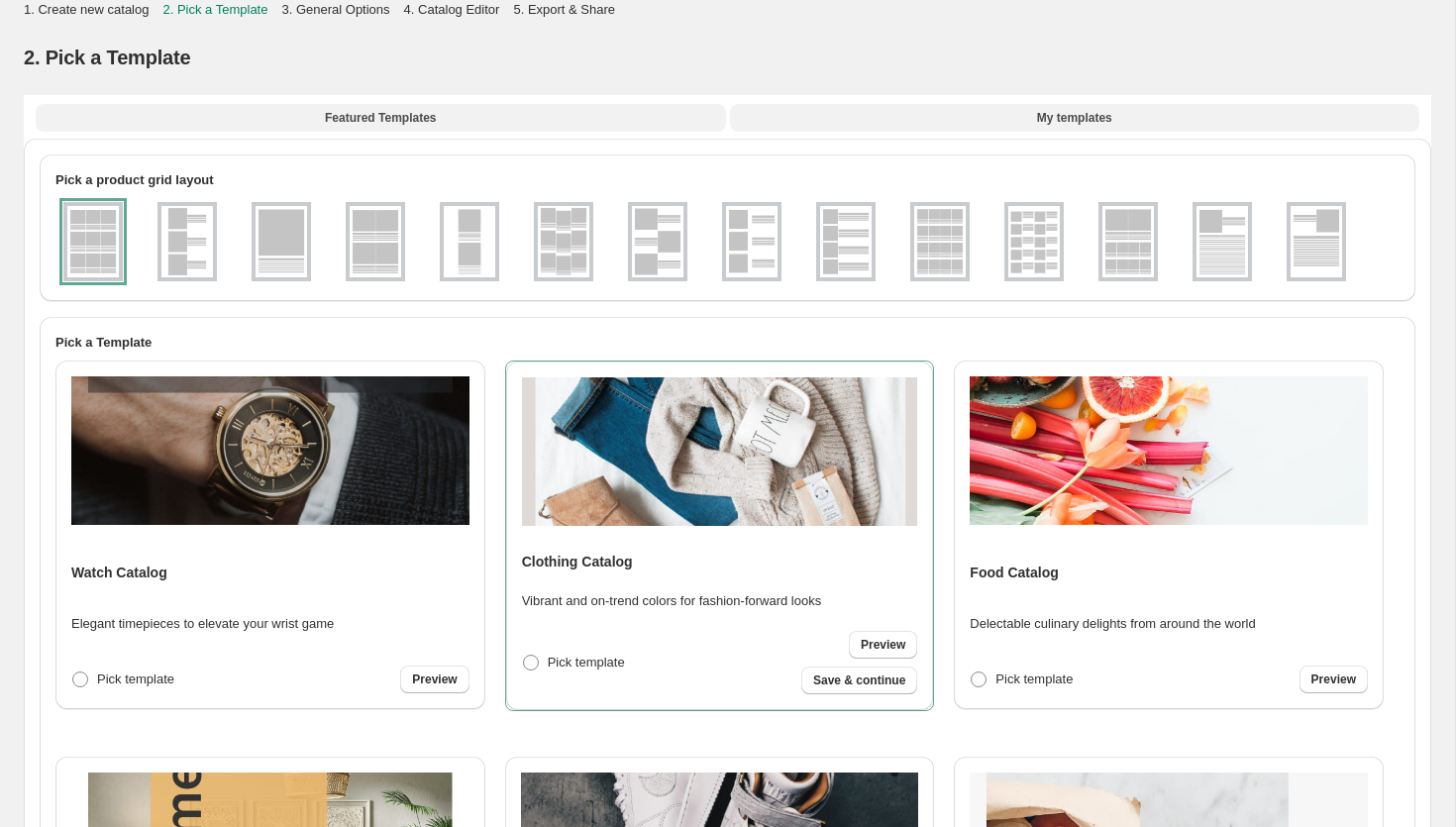 click on "My templates" at bounding box center (1075, 118) 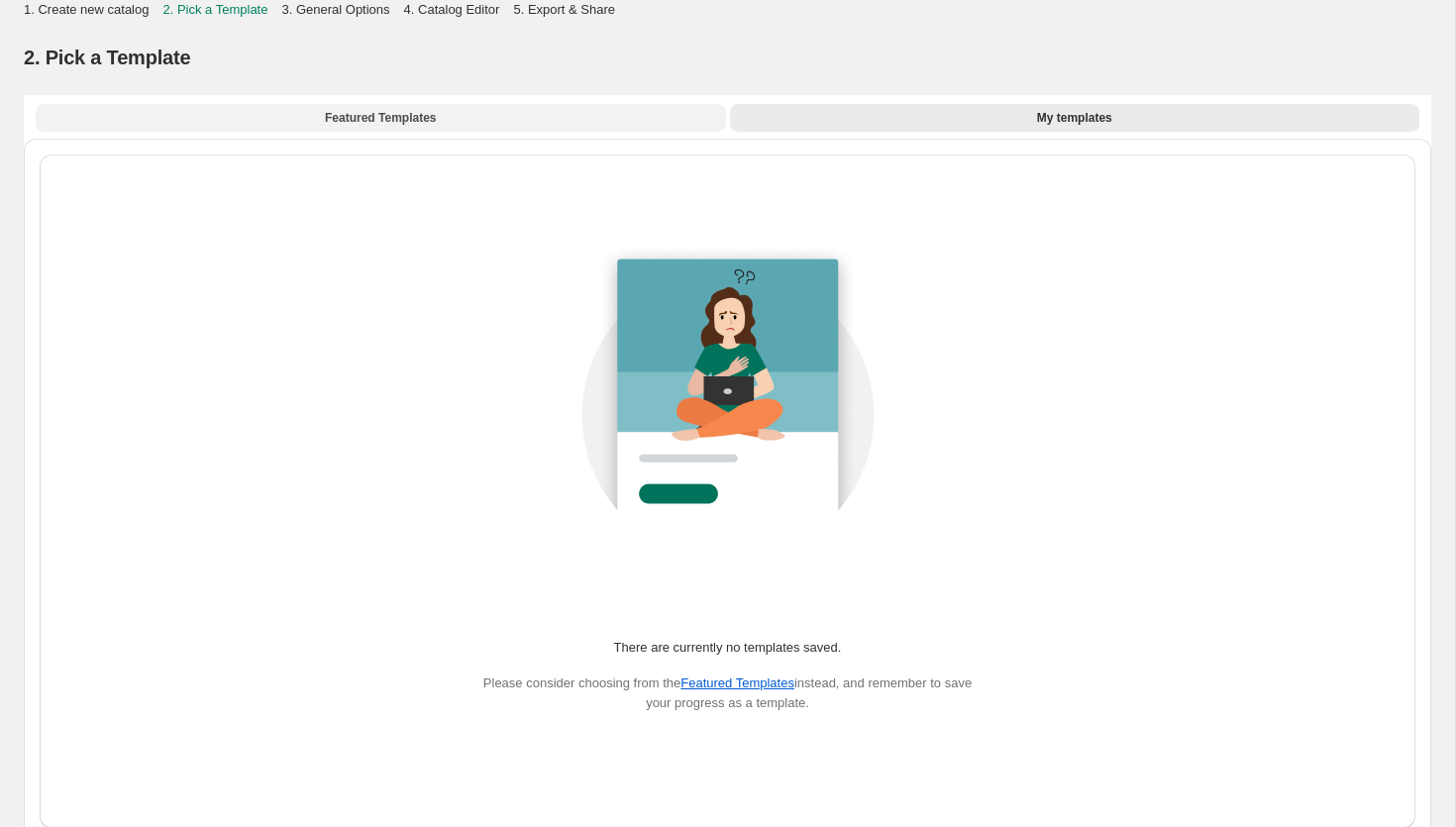 click on "Featured Templates" at bounding box center [380, 118] 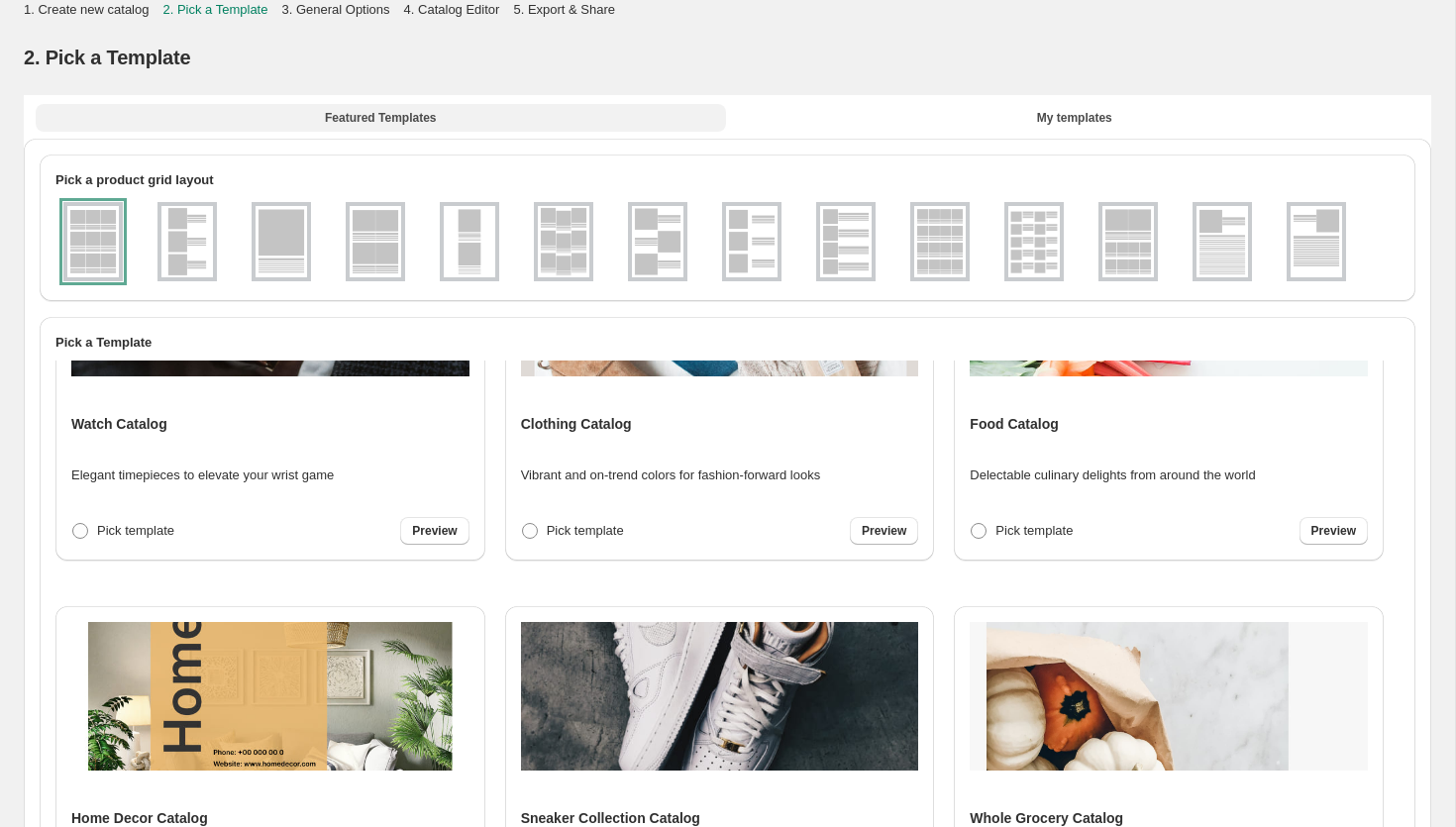 scroll, scrollTop: 150, scrollLeft: 0, axis: vertical 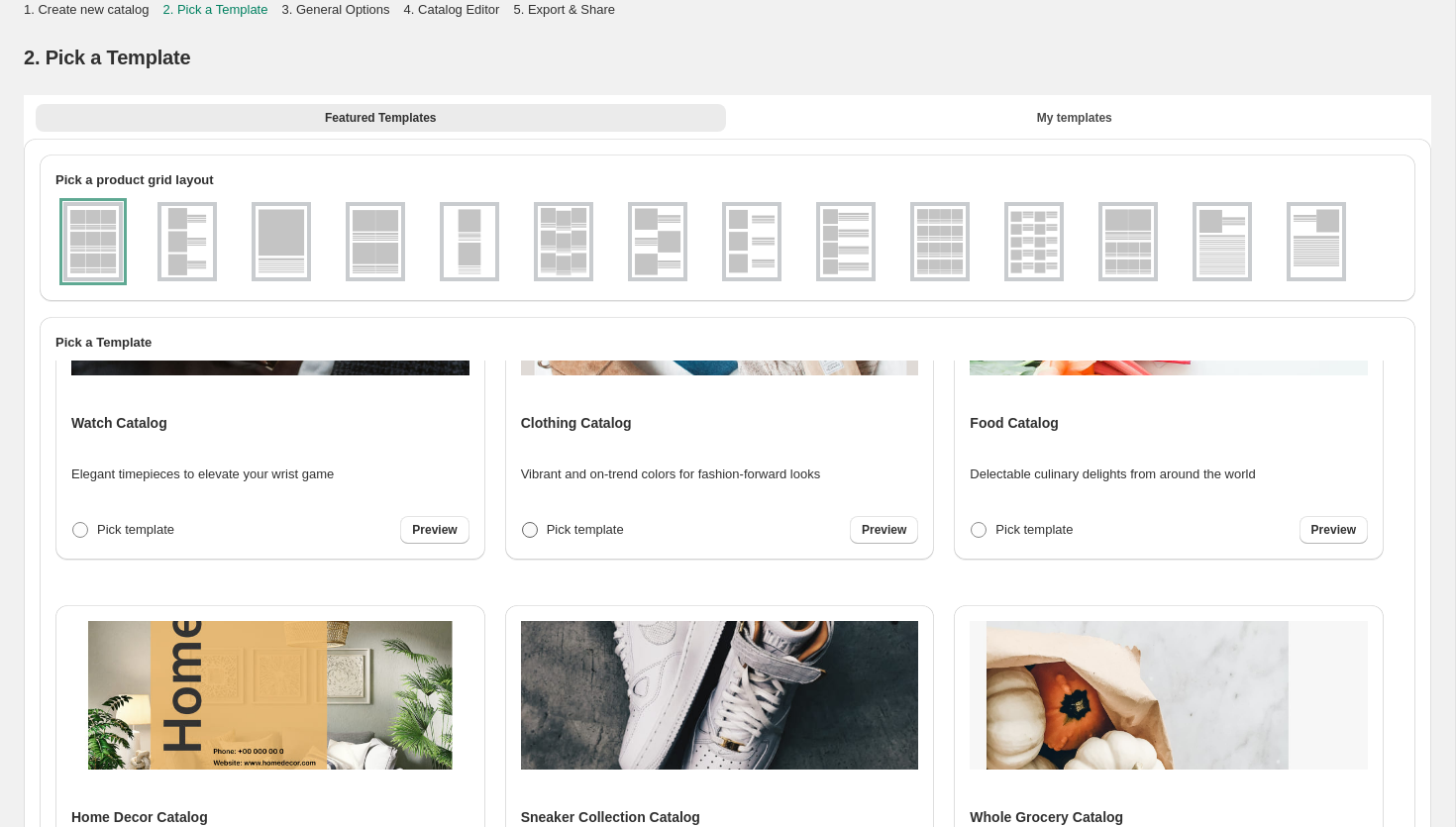 click at bounding box center [530, 530] 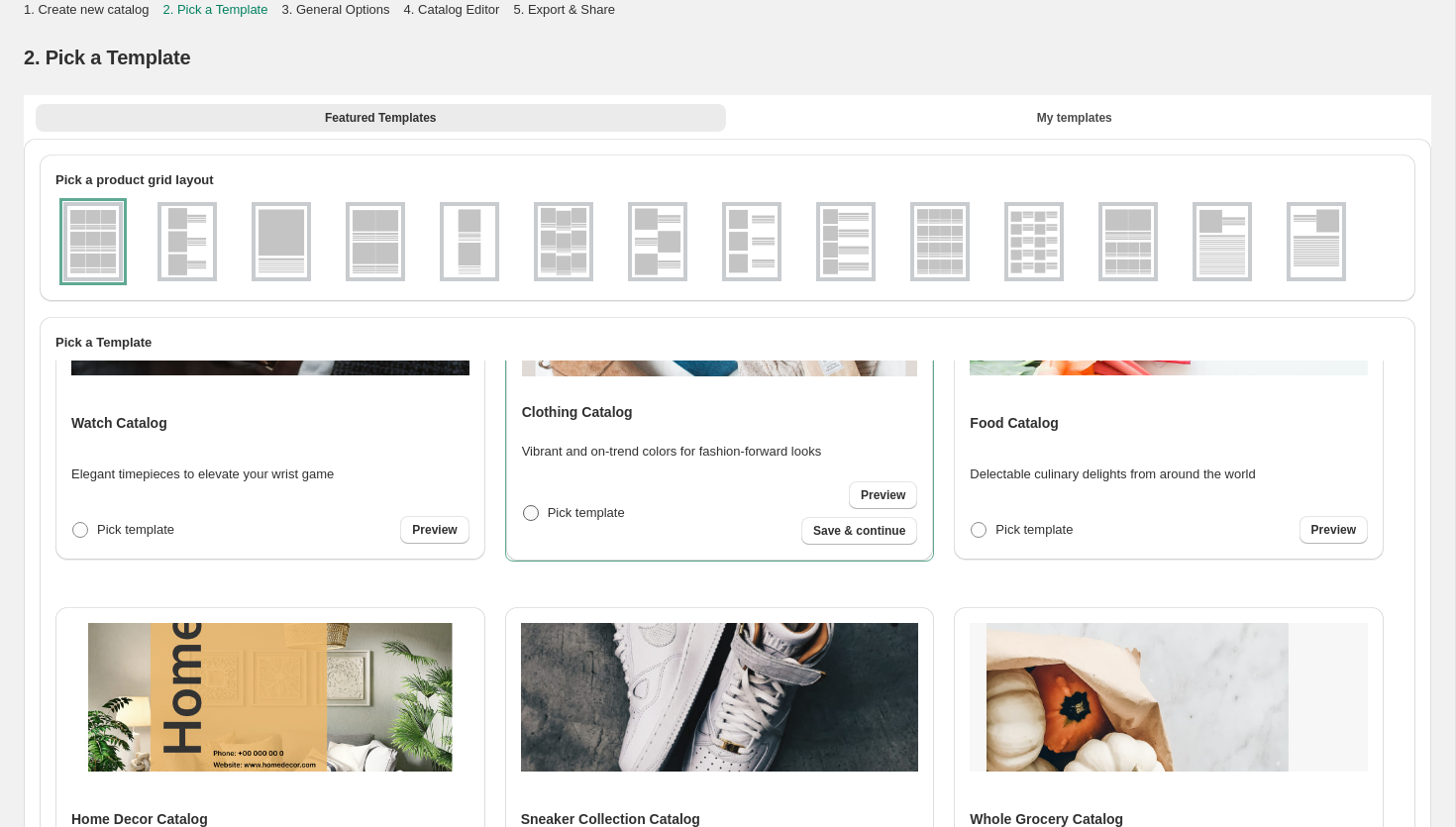 click at bounding box center [531, 513] 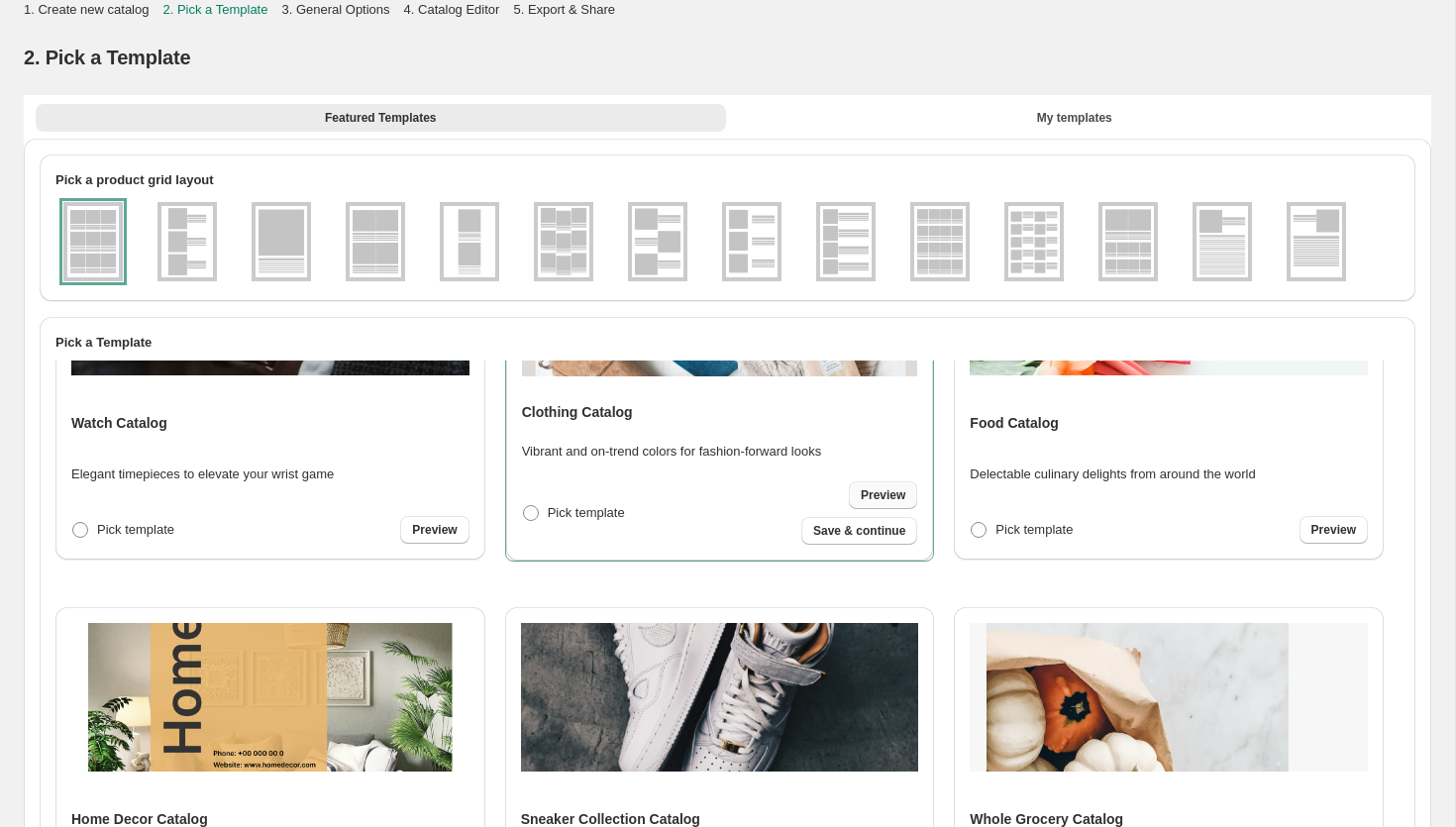 click on "Preview" at bounding box center (883, 495) 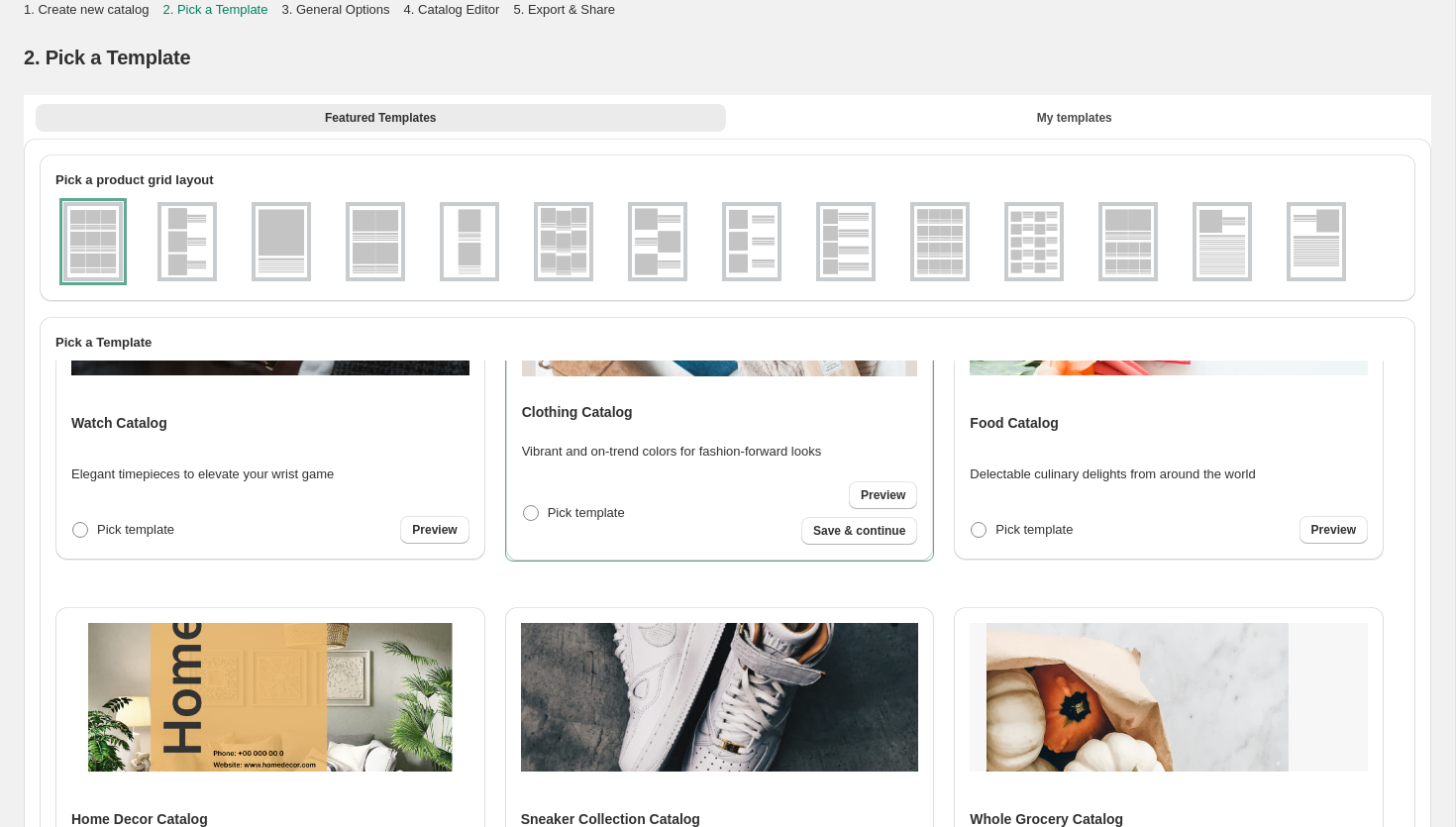 scroll, scrollTop: 81, scrollLeft: 0, axis: vertical 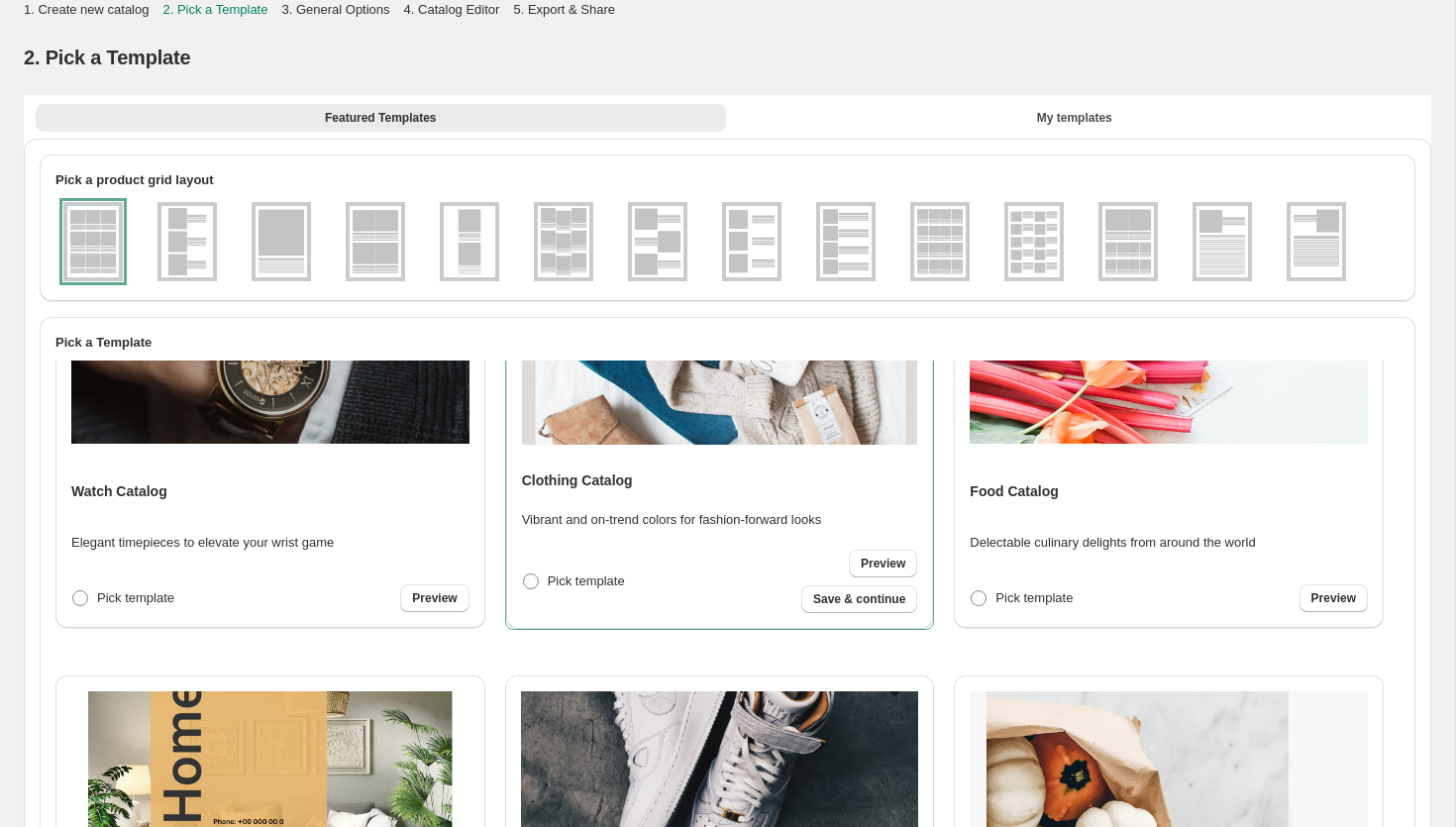 click at bounding box center (281, 242) 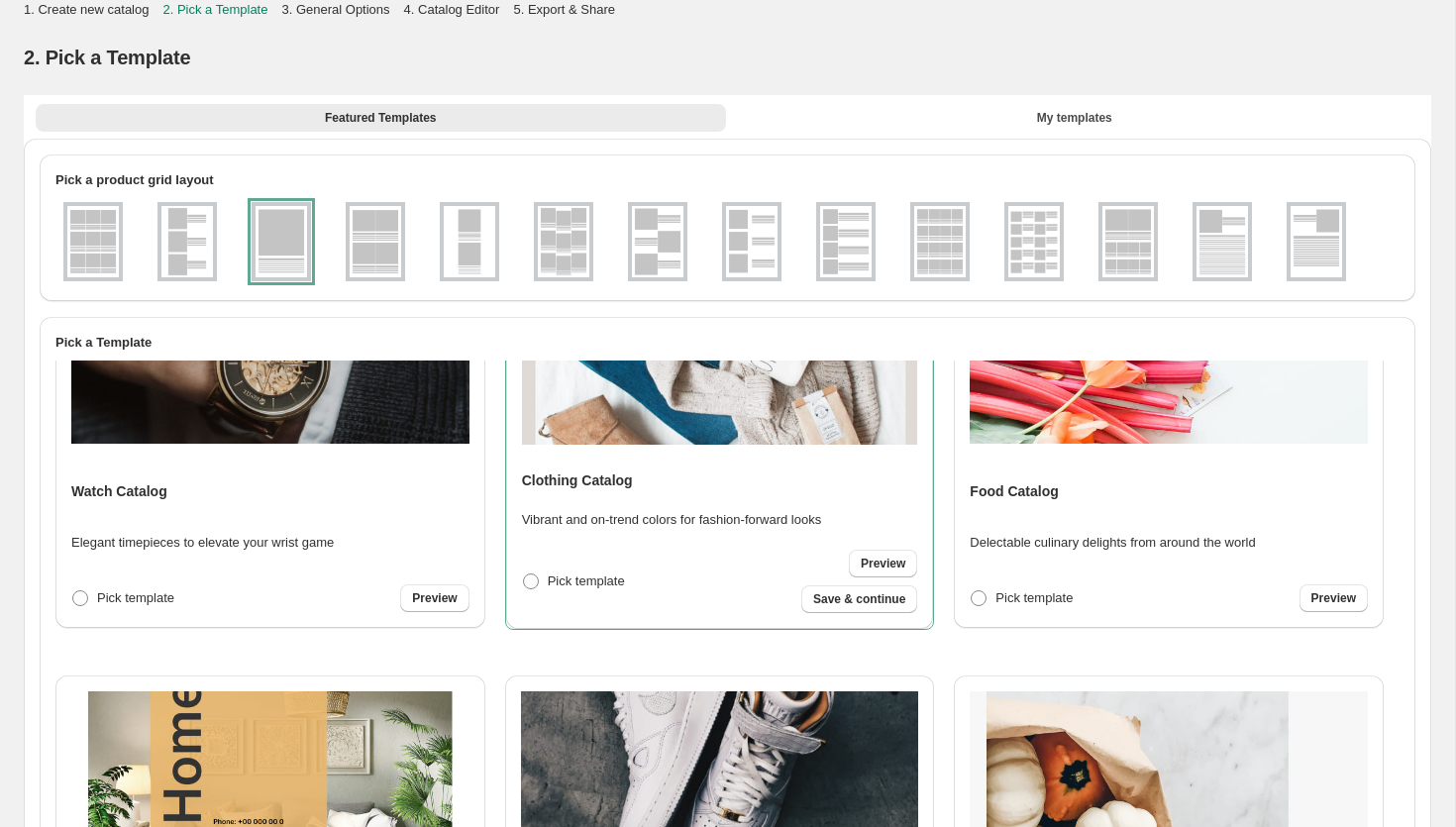 click at bounding box center (1128, 242) 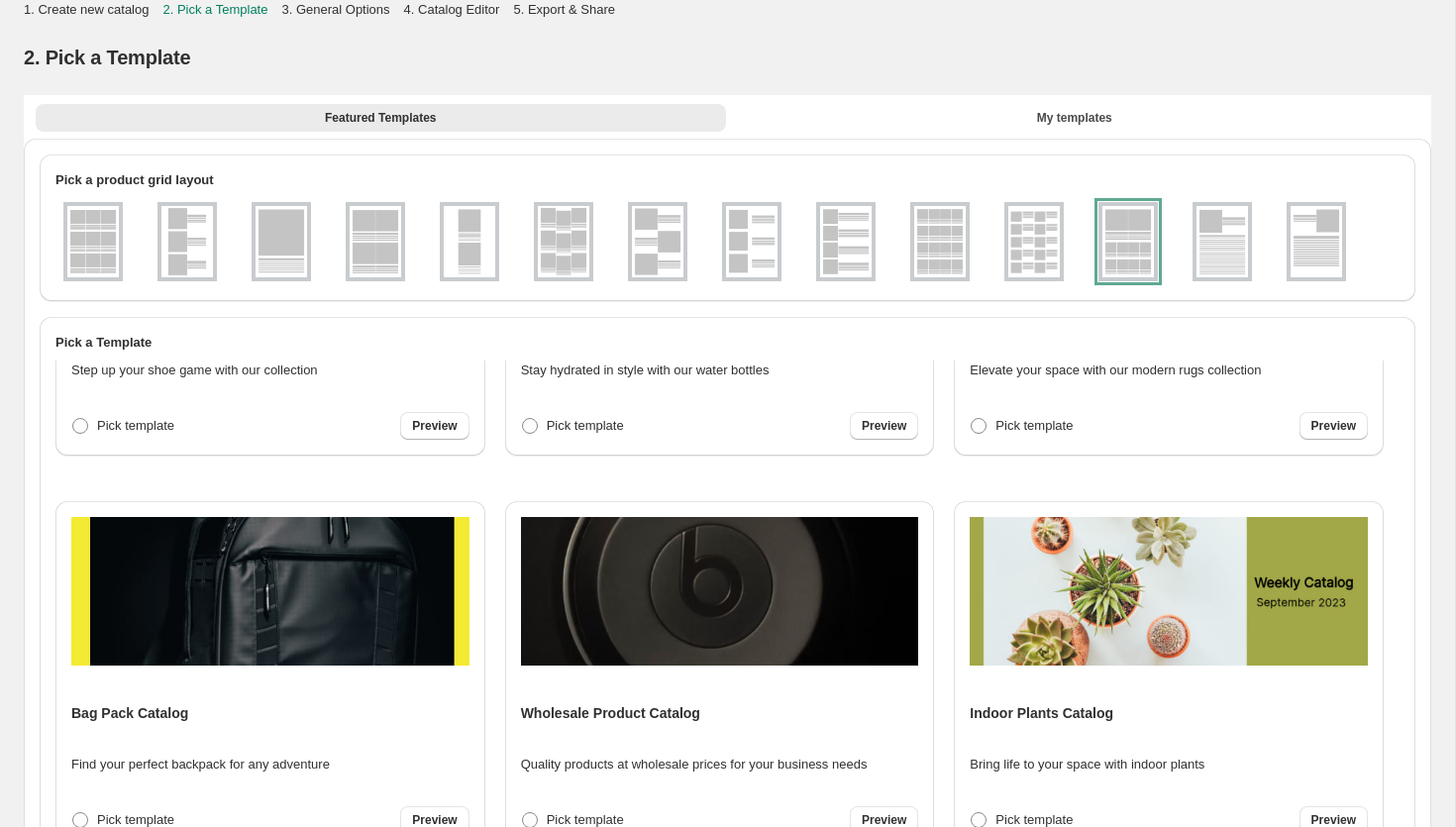 scroll, scrollTop: 2753, scrollLeft: 0, axis: vertical 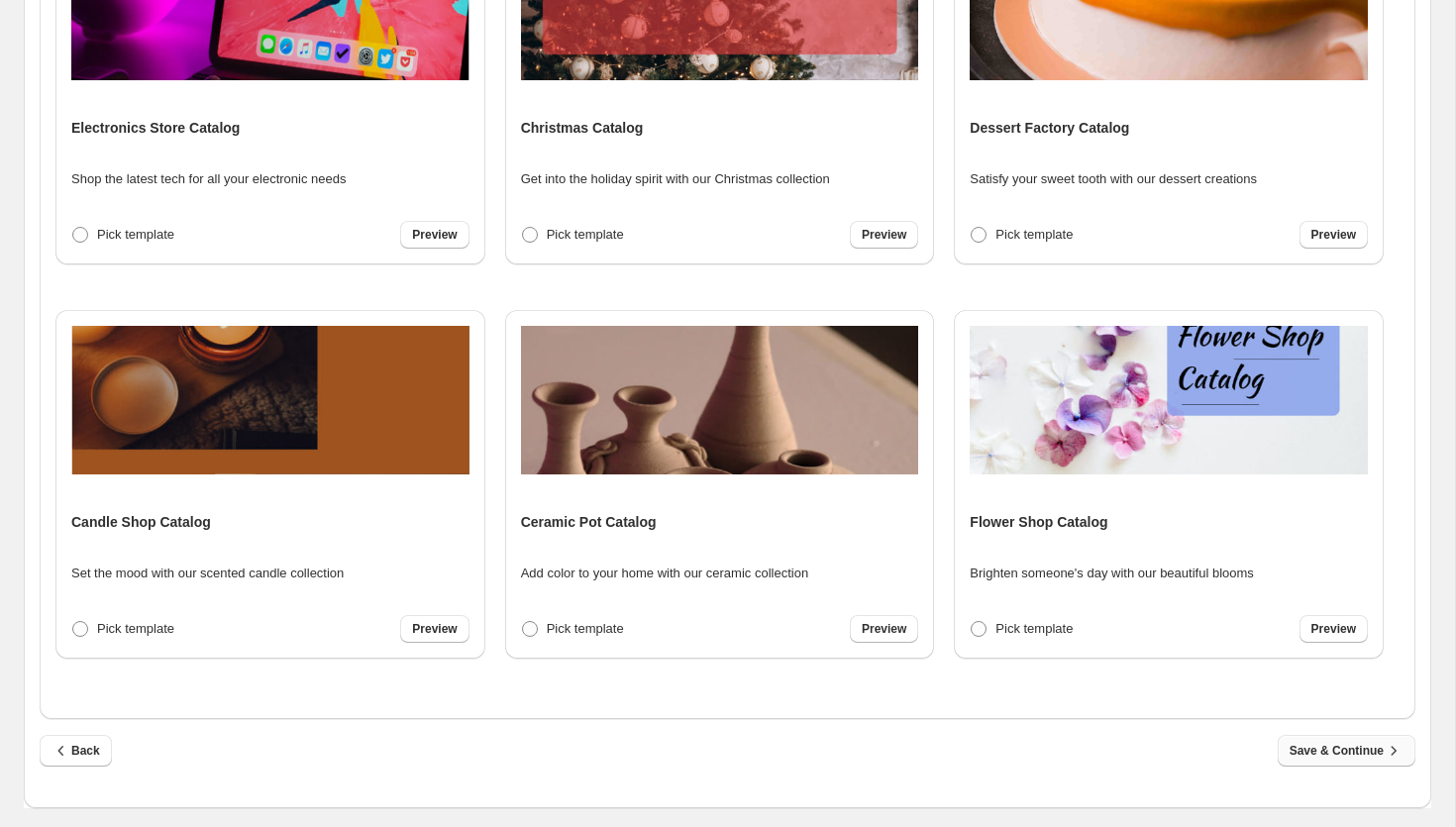 click on "Save & Continue" at bounding box center (1346, 751) 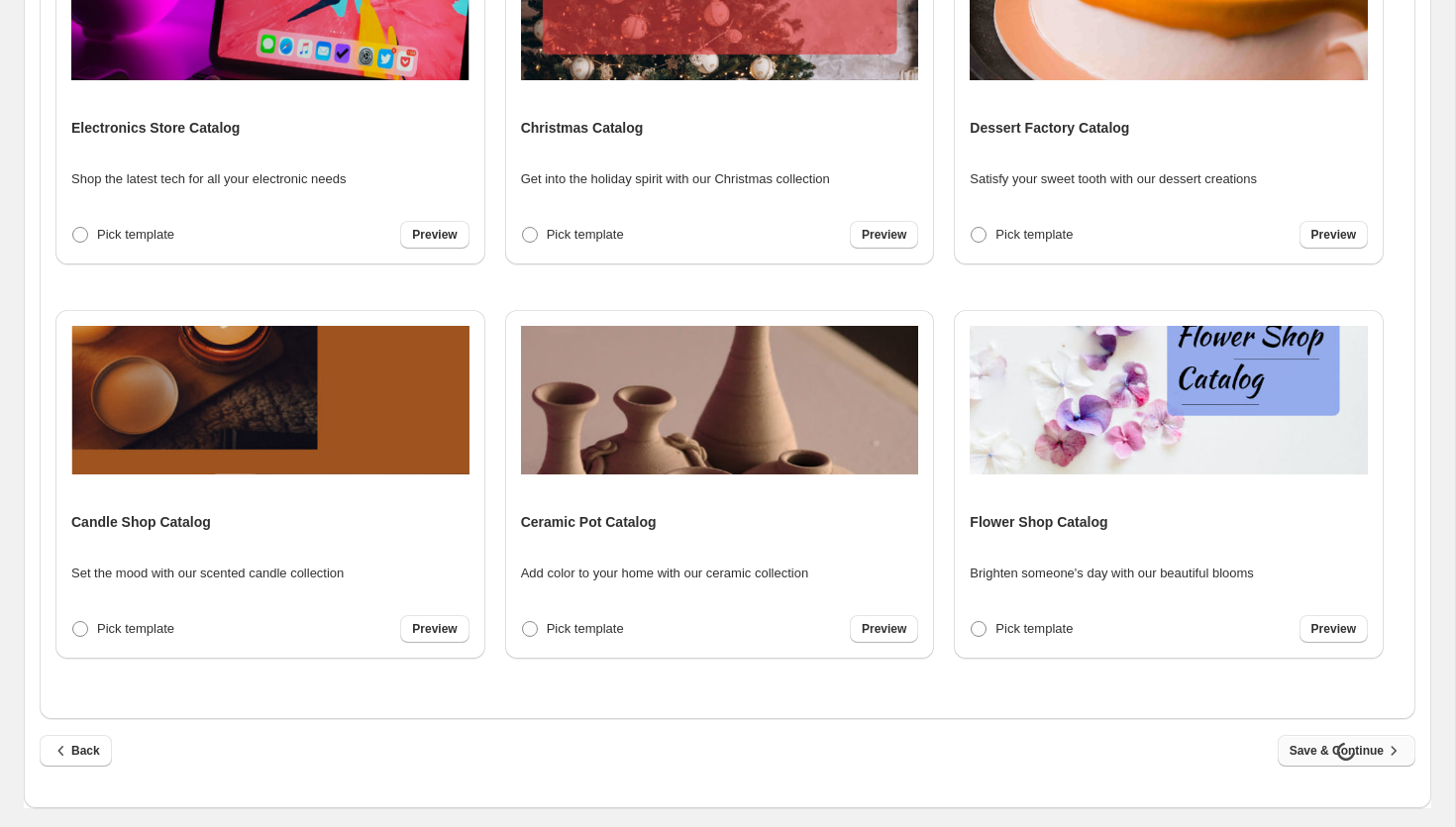 scroll, scrollTop: 0, scrollLeft: 0, axis: both 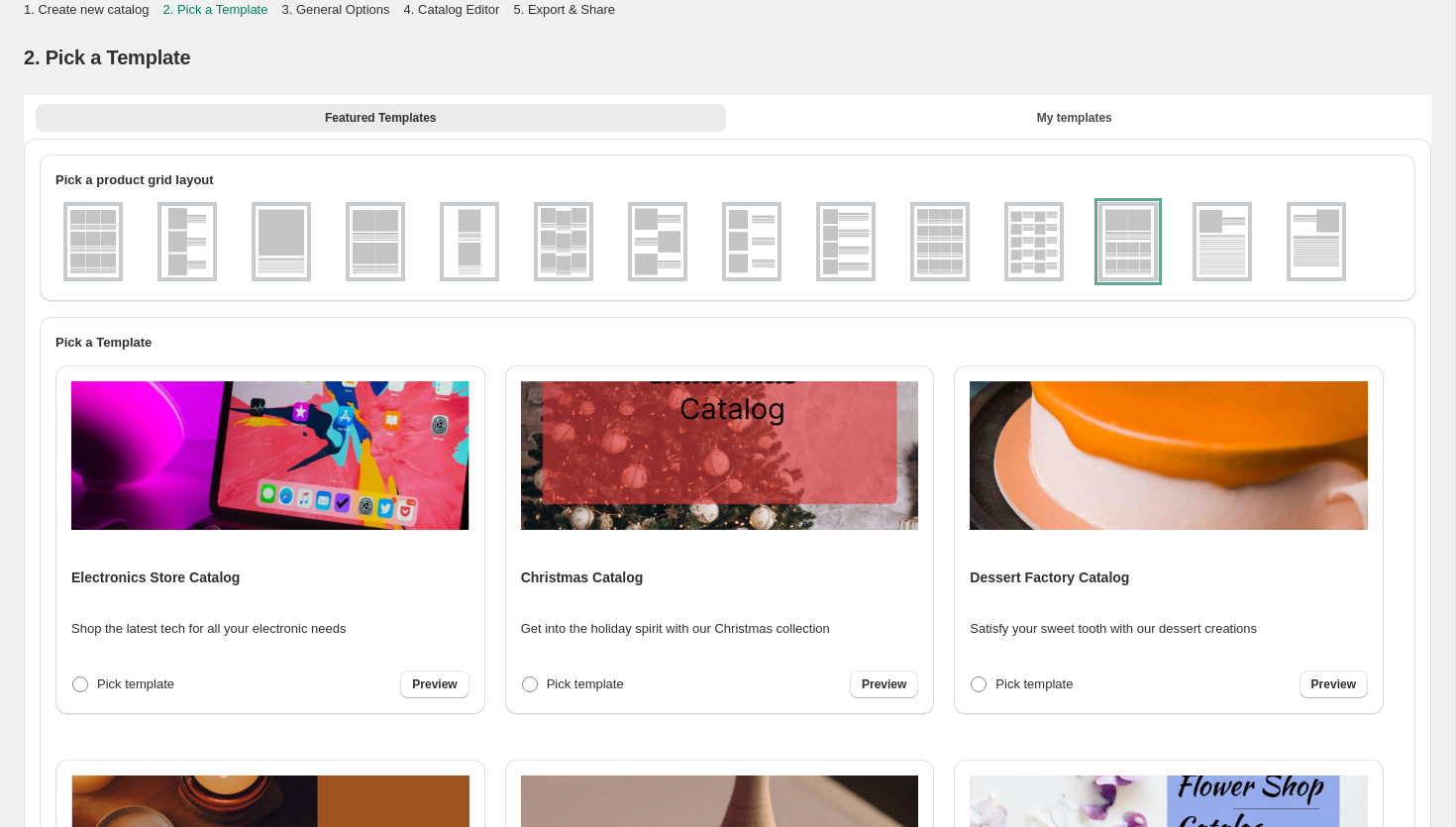select on "**********" 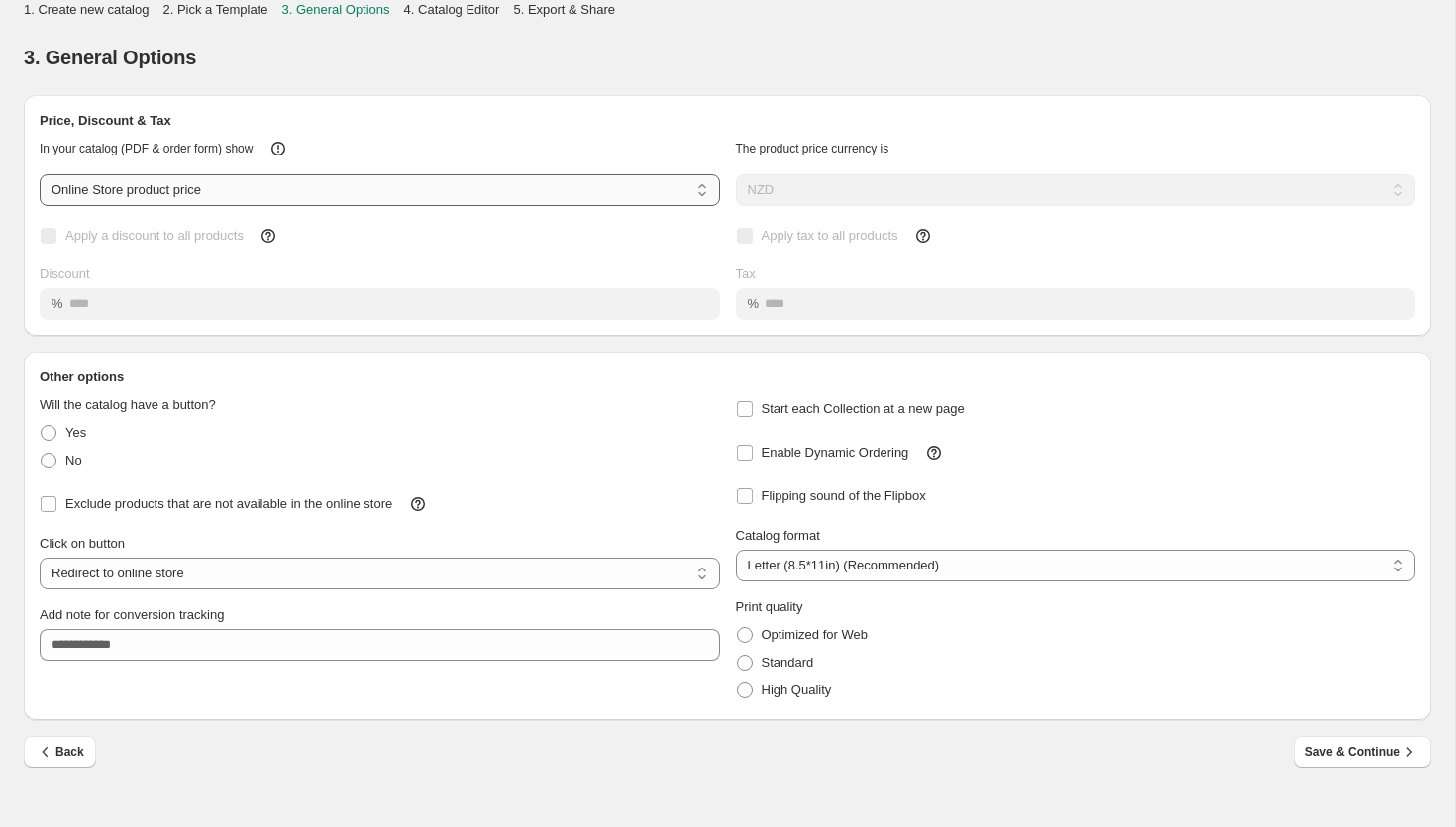 click on "**********" at bounding box center (379, 190) 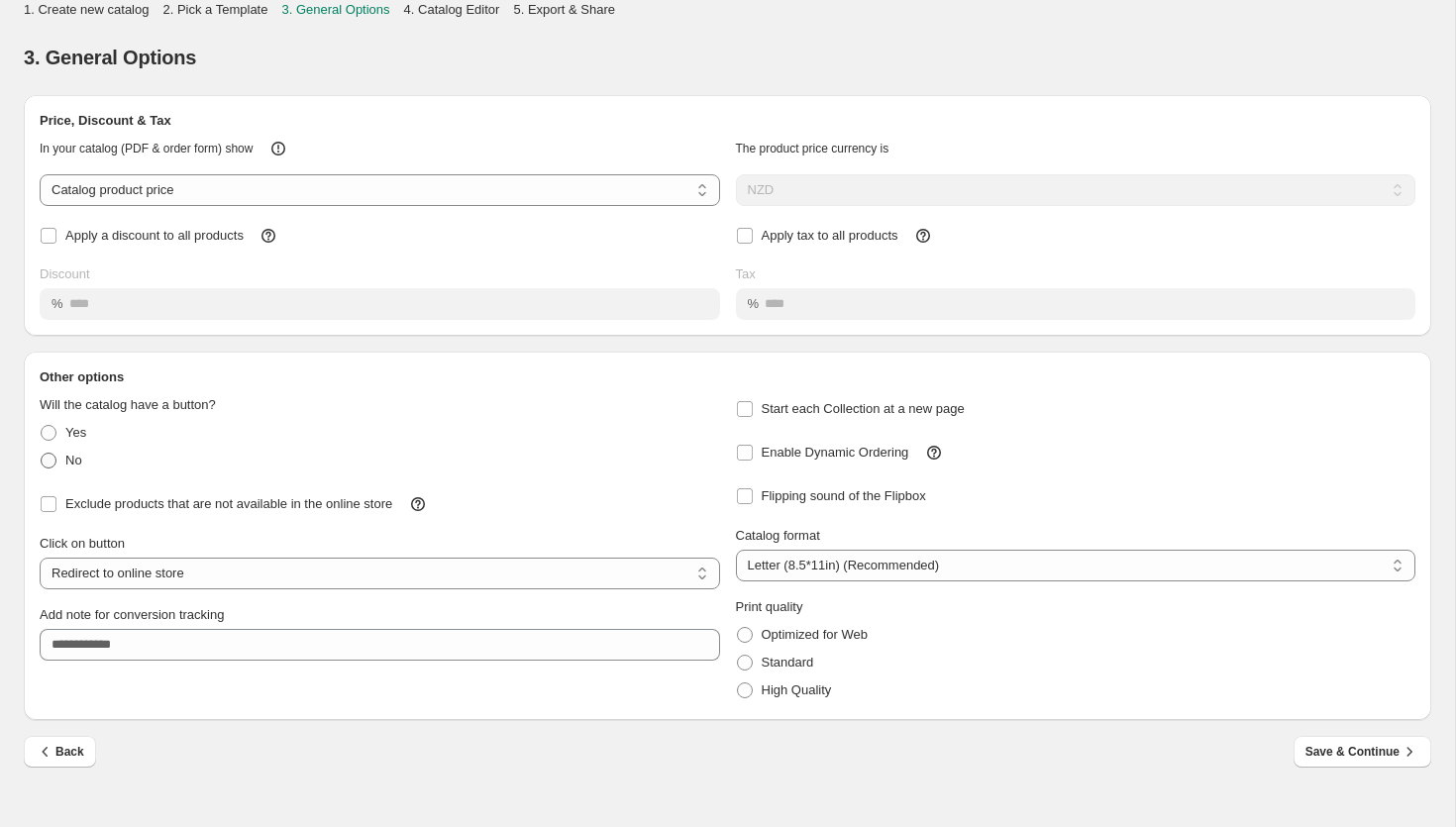 click at bounding box center [49, 461] 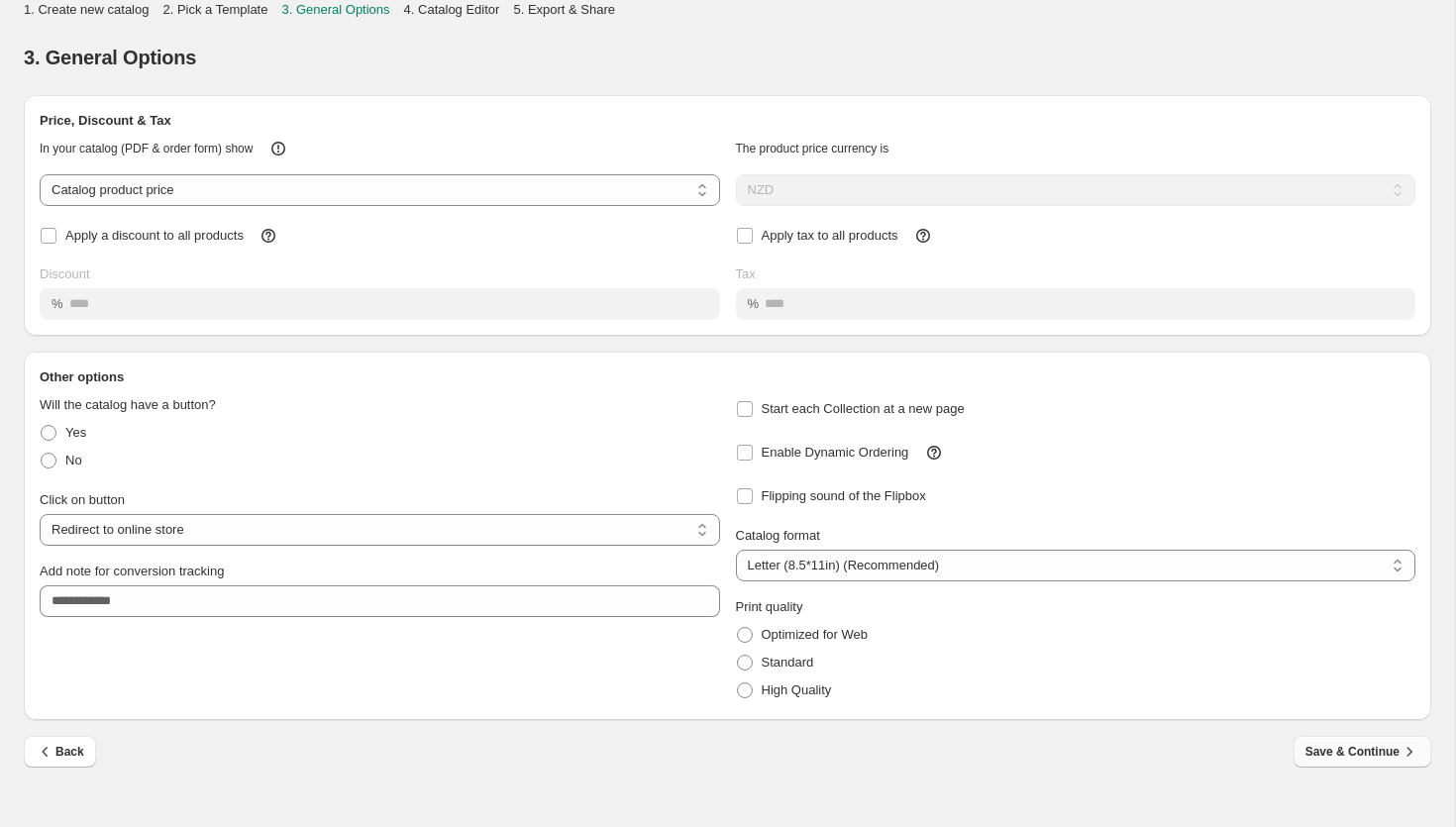 click on "Save & Continue" at bounding box center (1362, 752) 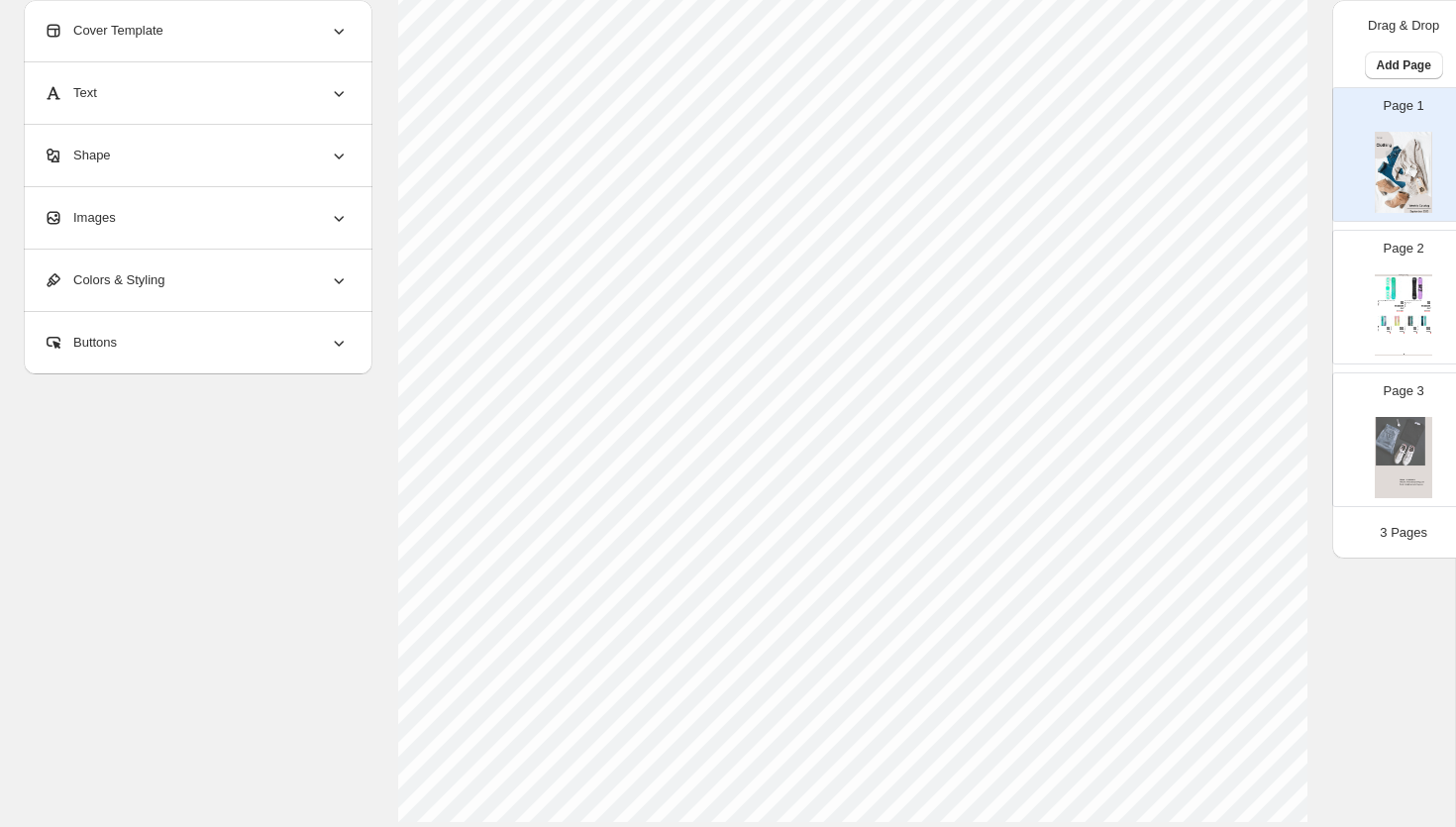 scroll, scrollTop: 584, scrollLeft: 0, axis: vertical 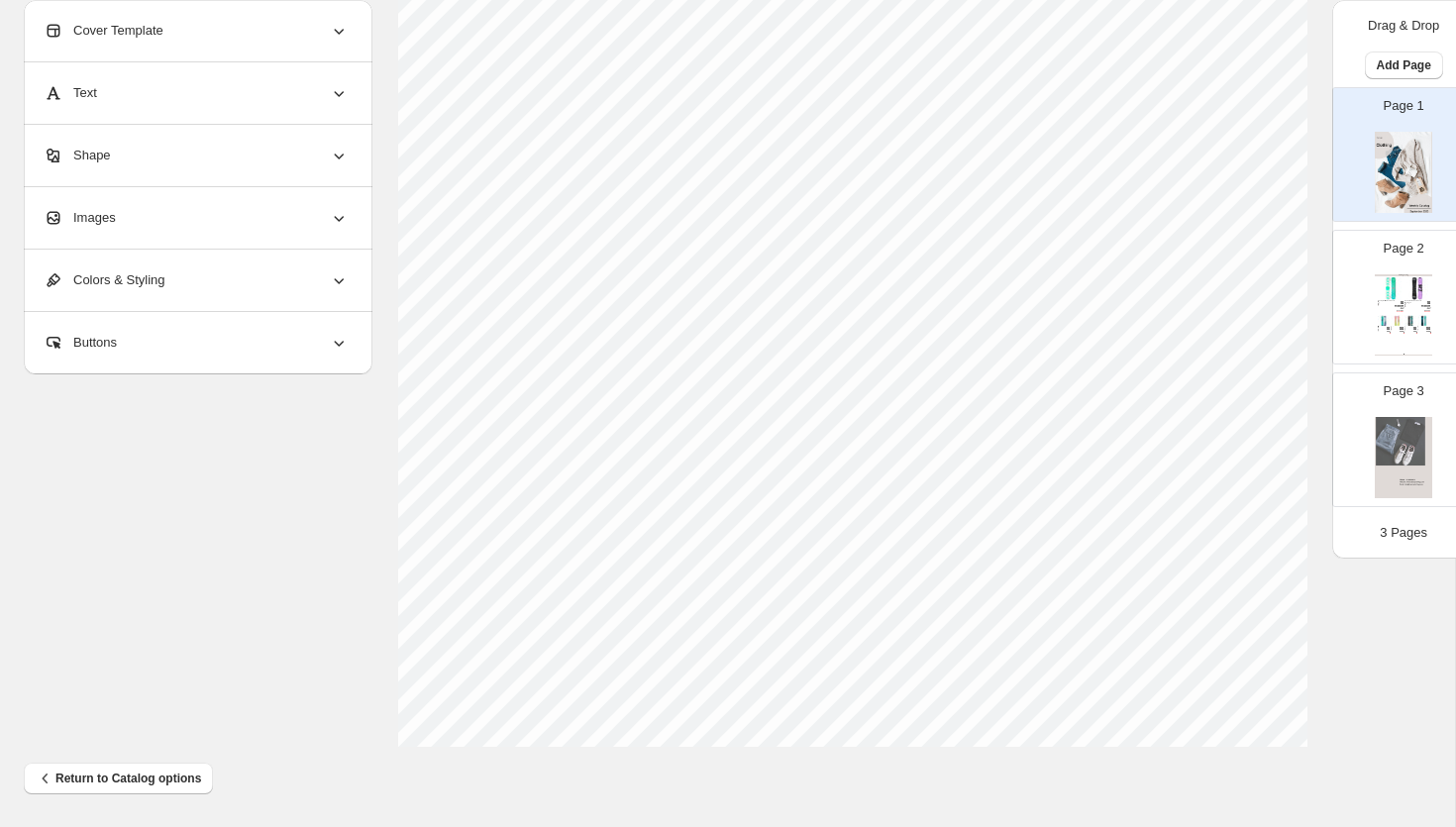 click on "Stock Quantity:  287" at bounding box center (1413, 303) 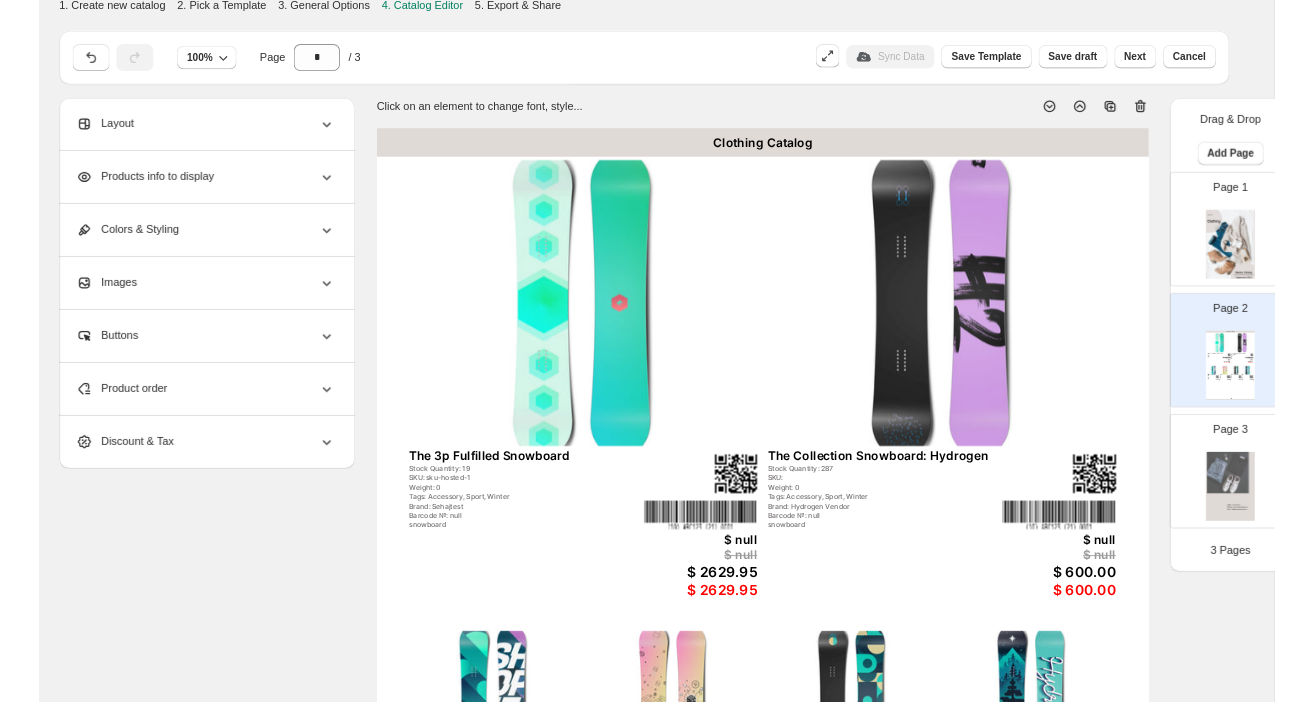 scroll, scrollTop: 0, scrollLeft: 0, axis: both 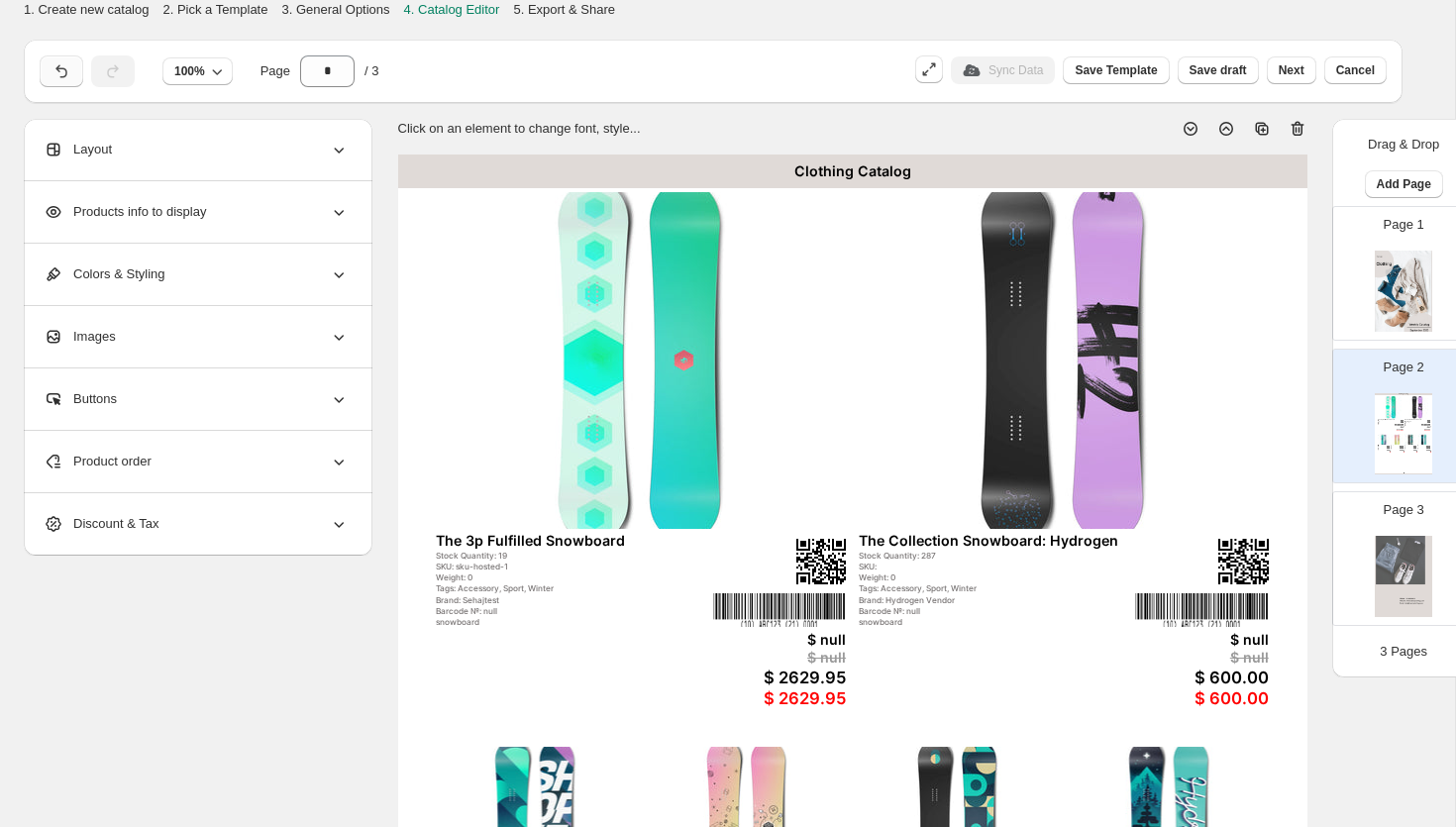 click 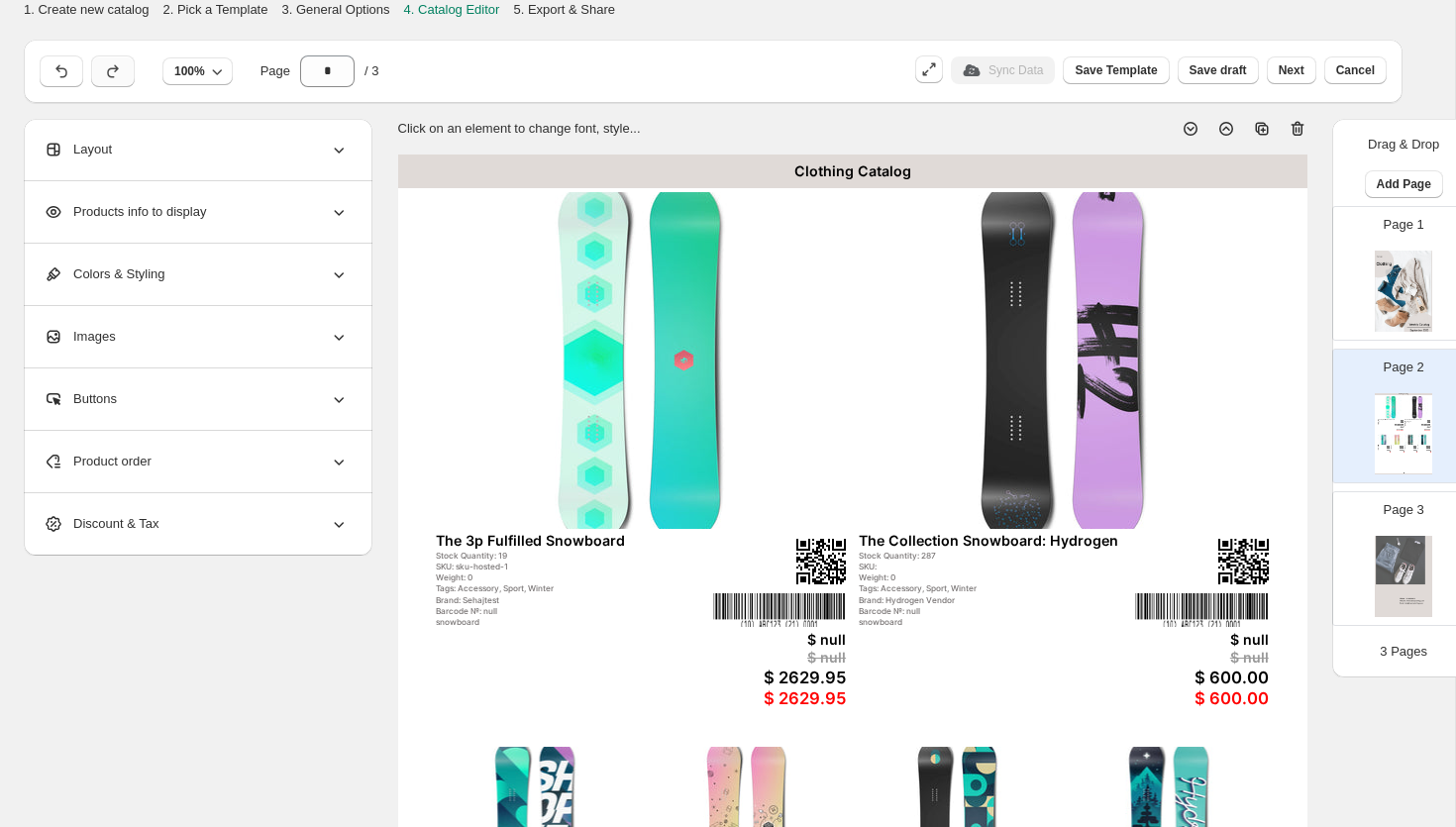 click at bounding box center (113, 71) 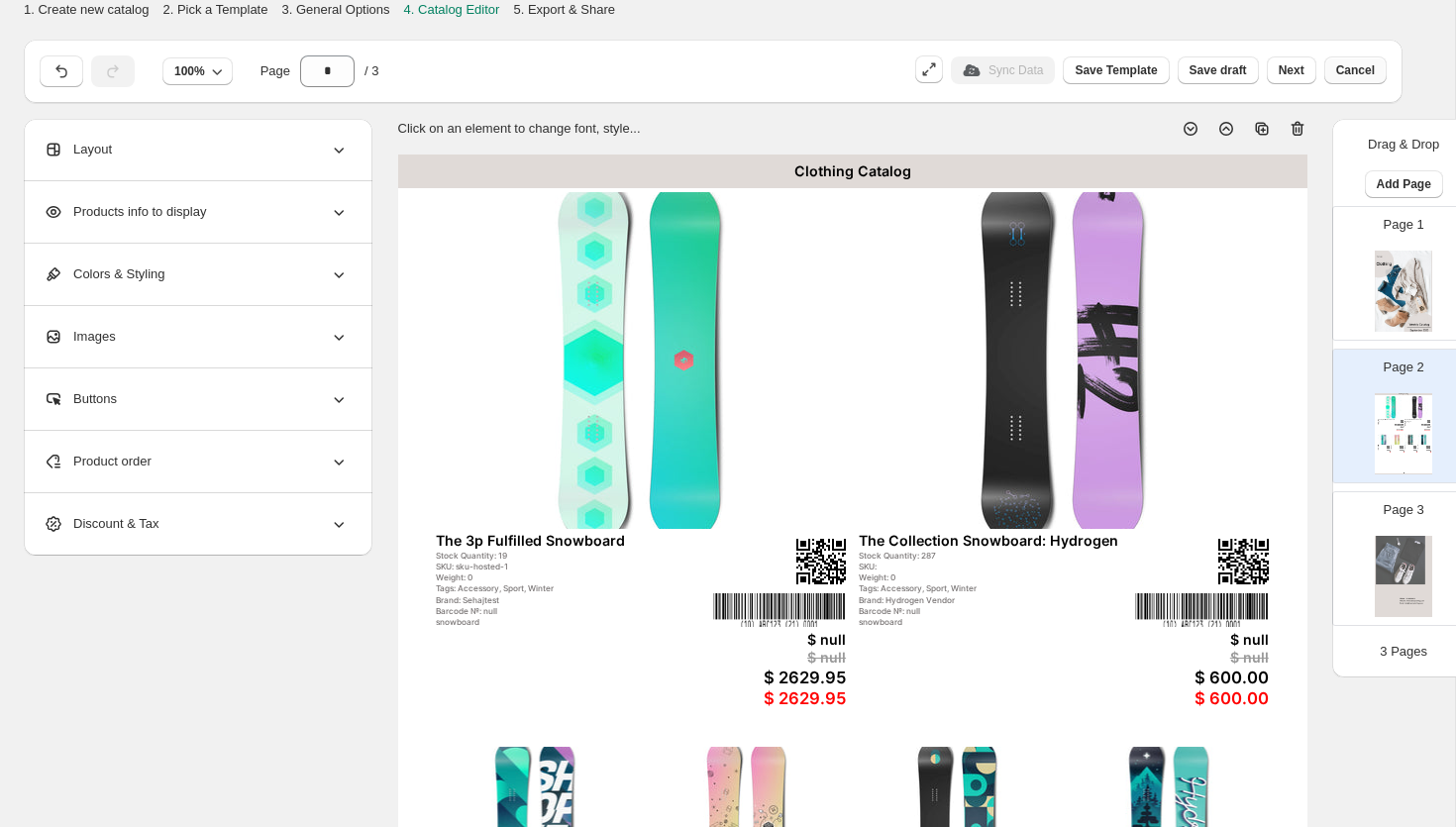 click on "Cancel" at bounding box center [1355, 70] 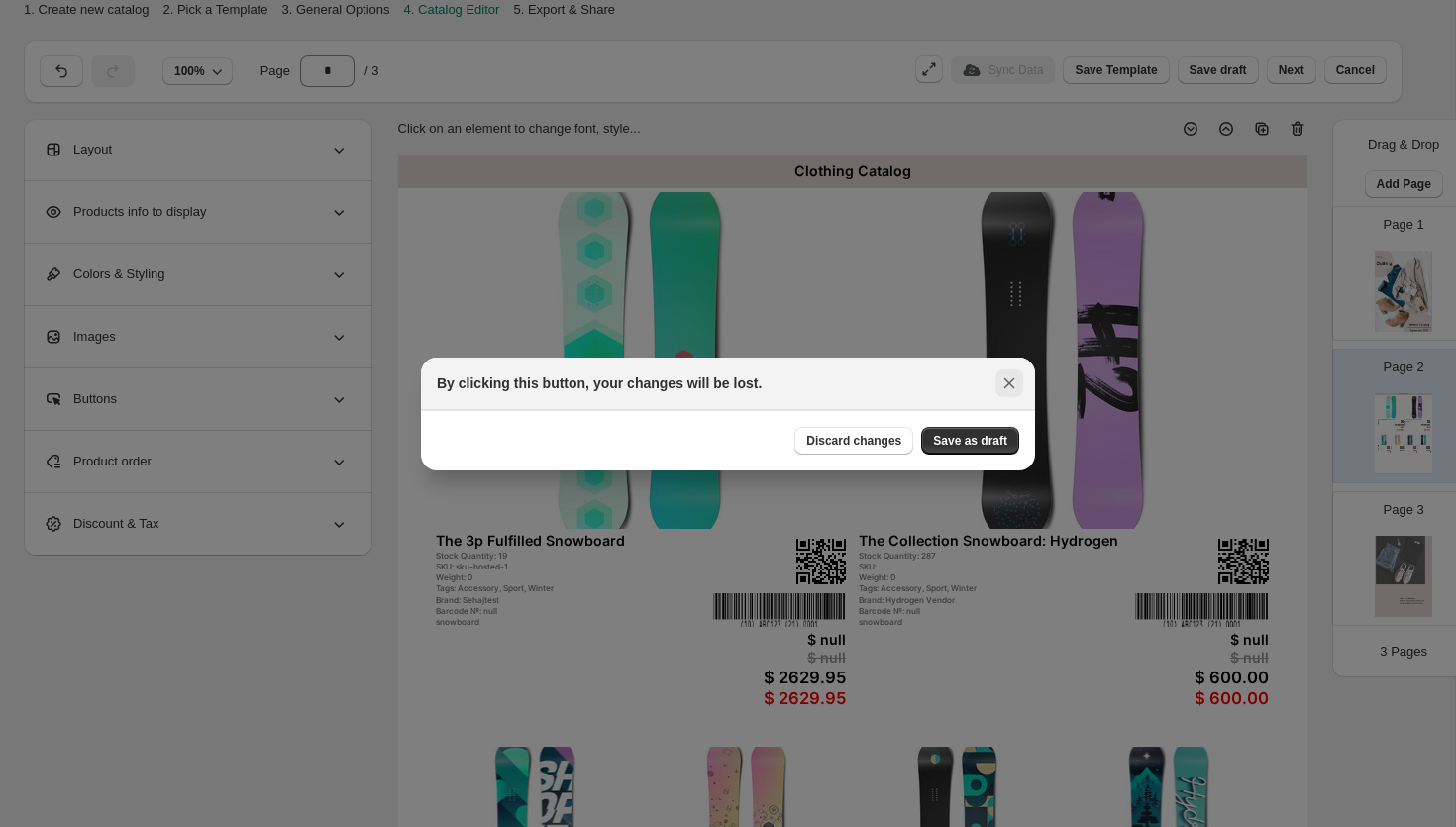 click 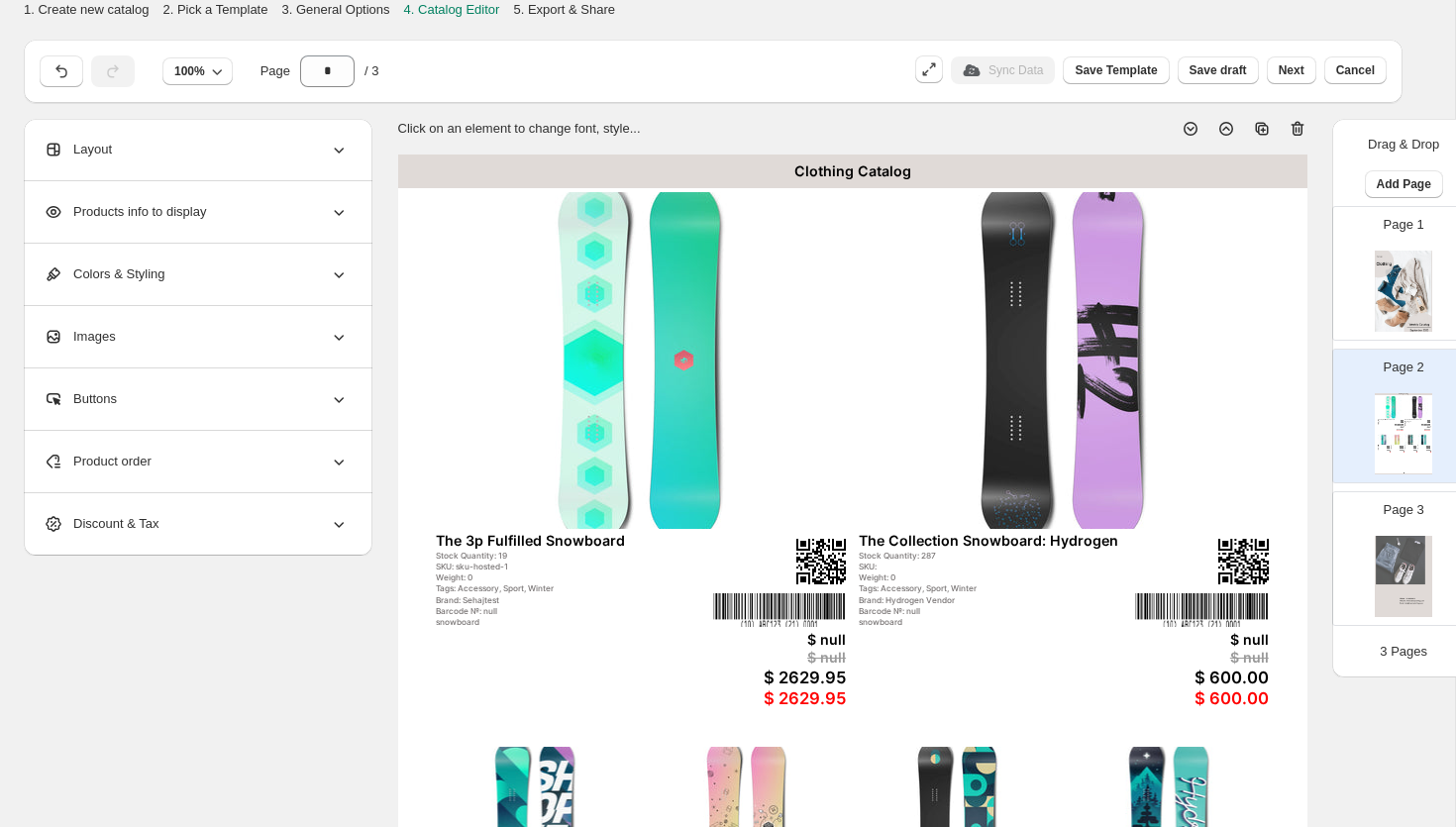 click on "2. Pick a Template" at bounding box center [215, 9] 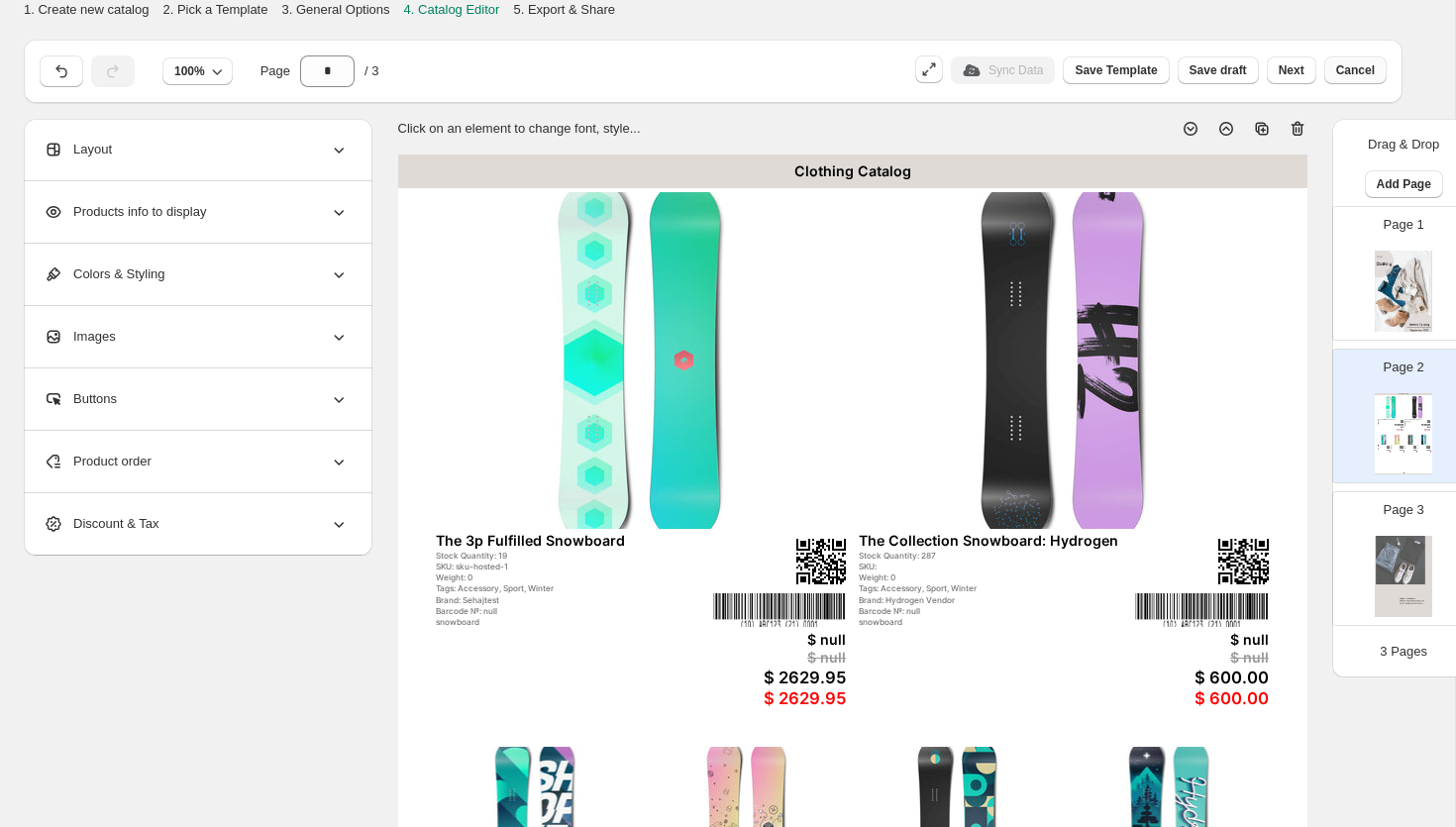 click on "Cancel" at bounding box center [1355, 70] 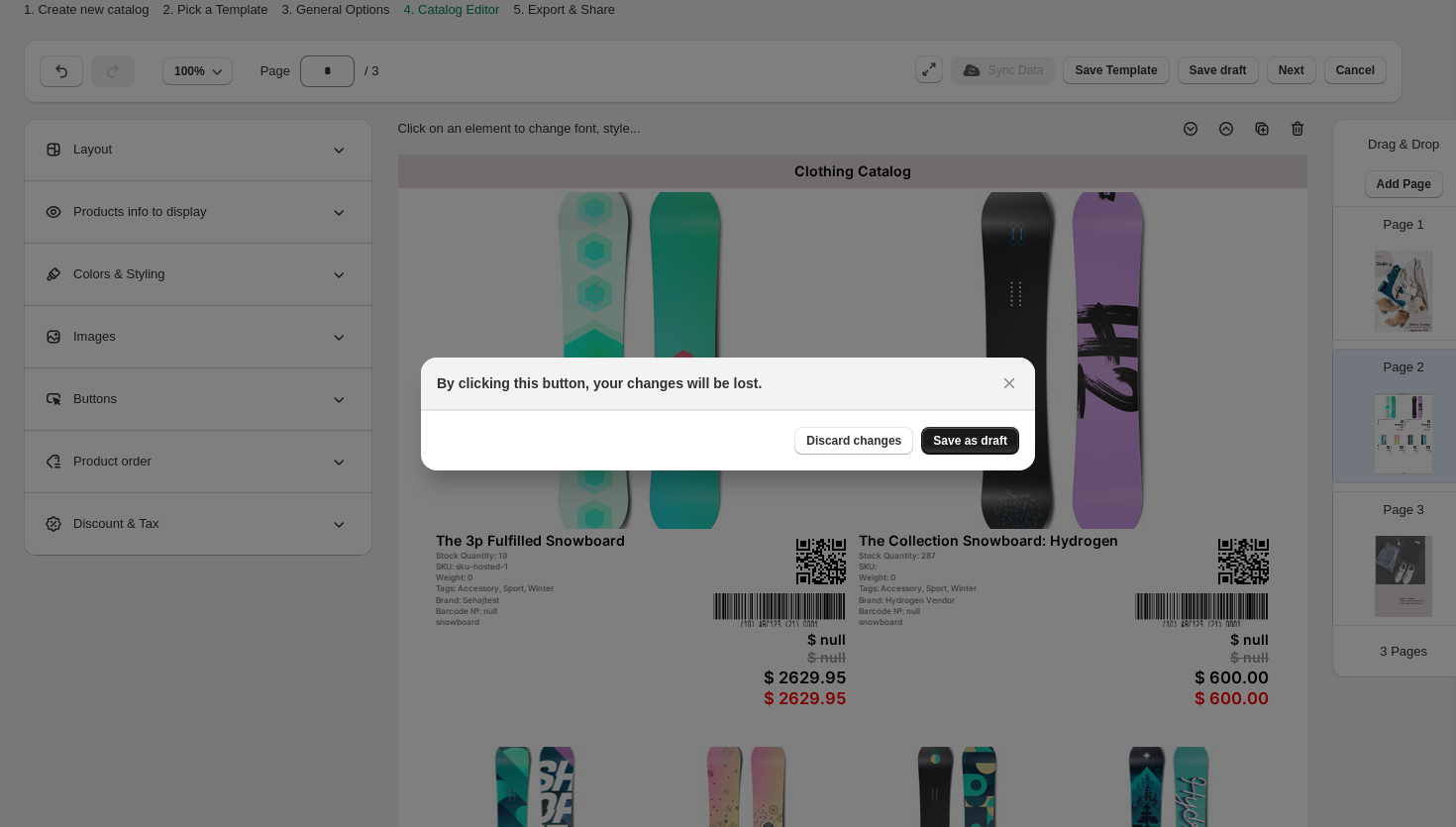 click on "Save as draft" at bounding box center [970, 441] 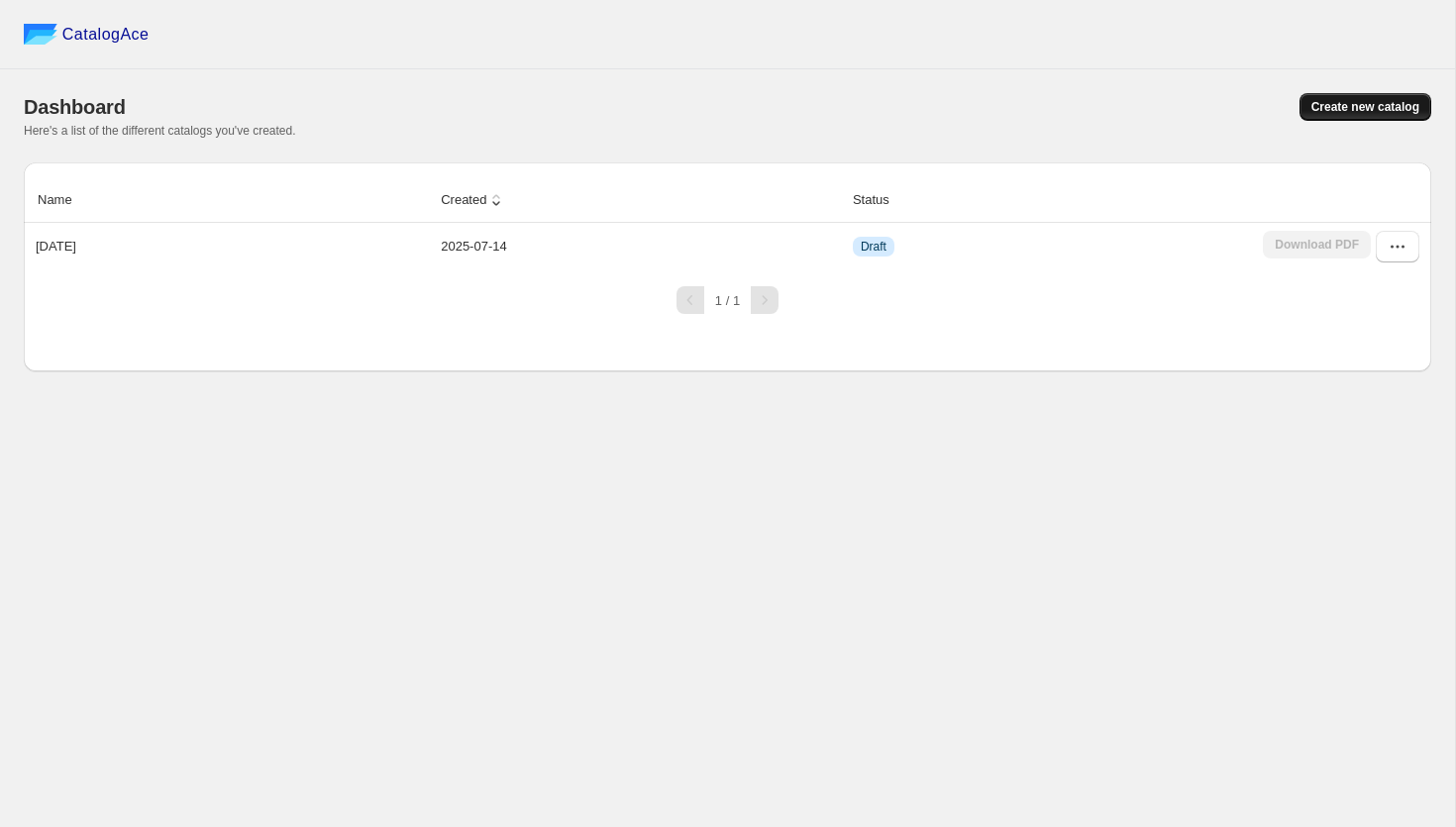 click on "Create new catalog" at bounding box center [1365, 107] 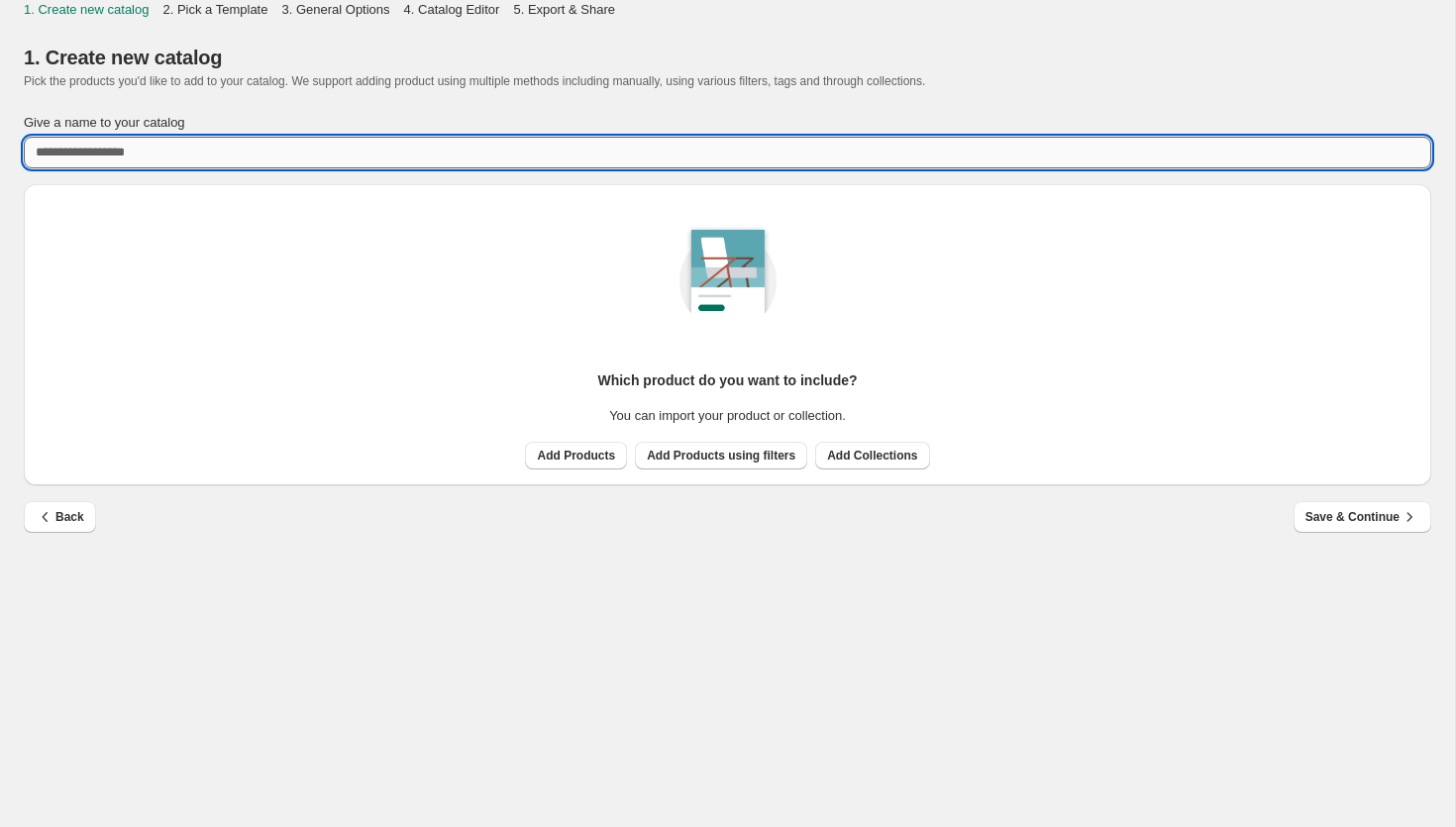 click on "Give a name to your catalog" at bounding box center [727, 153] 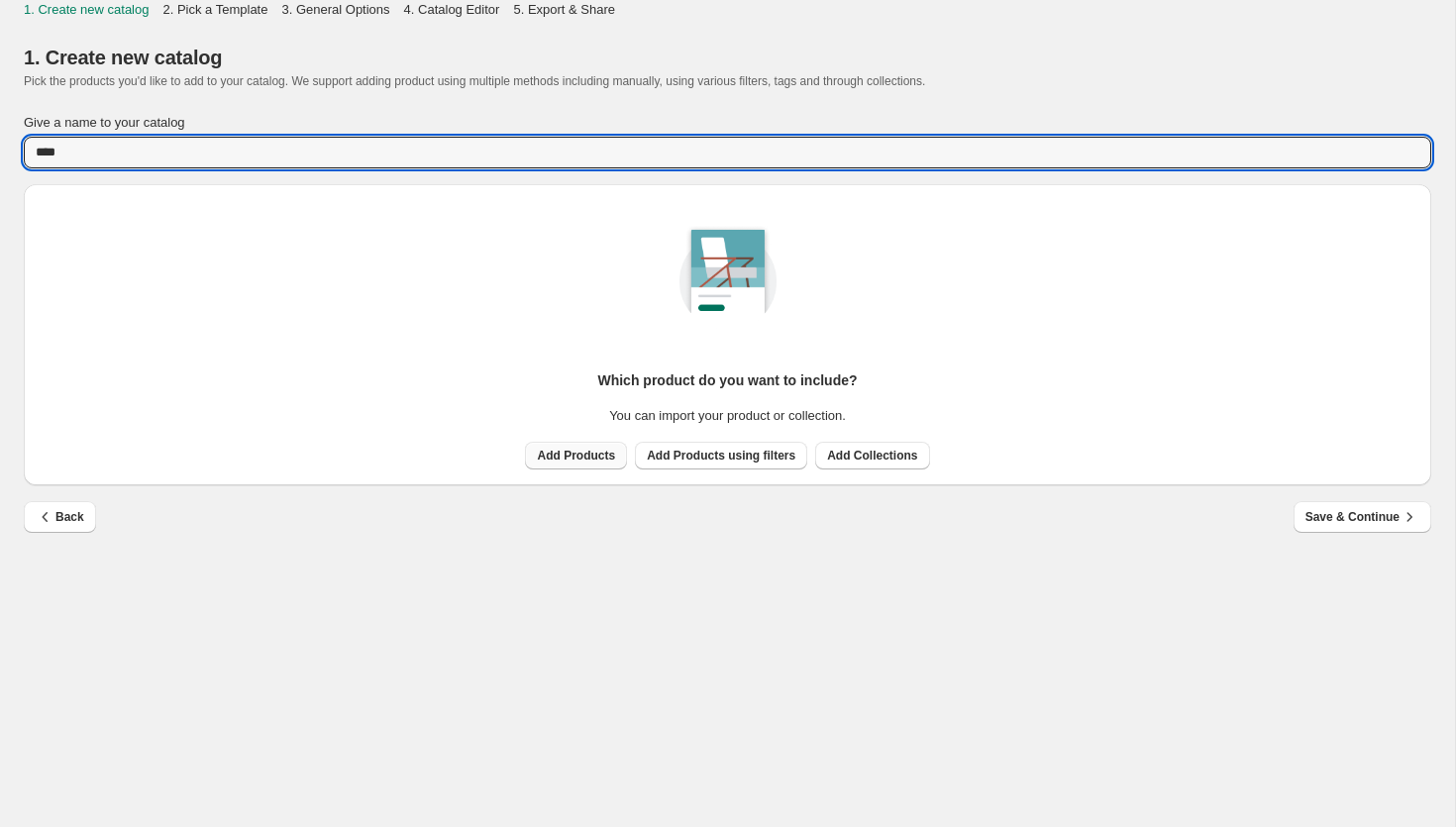 type on "****" 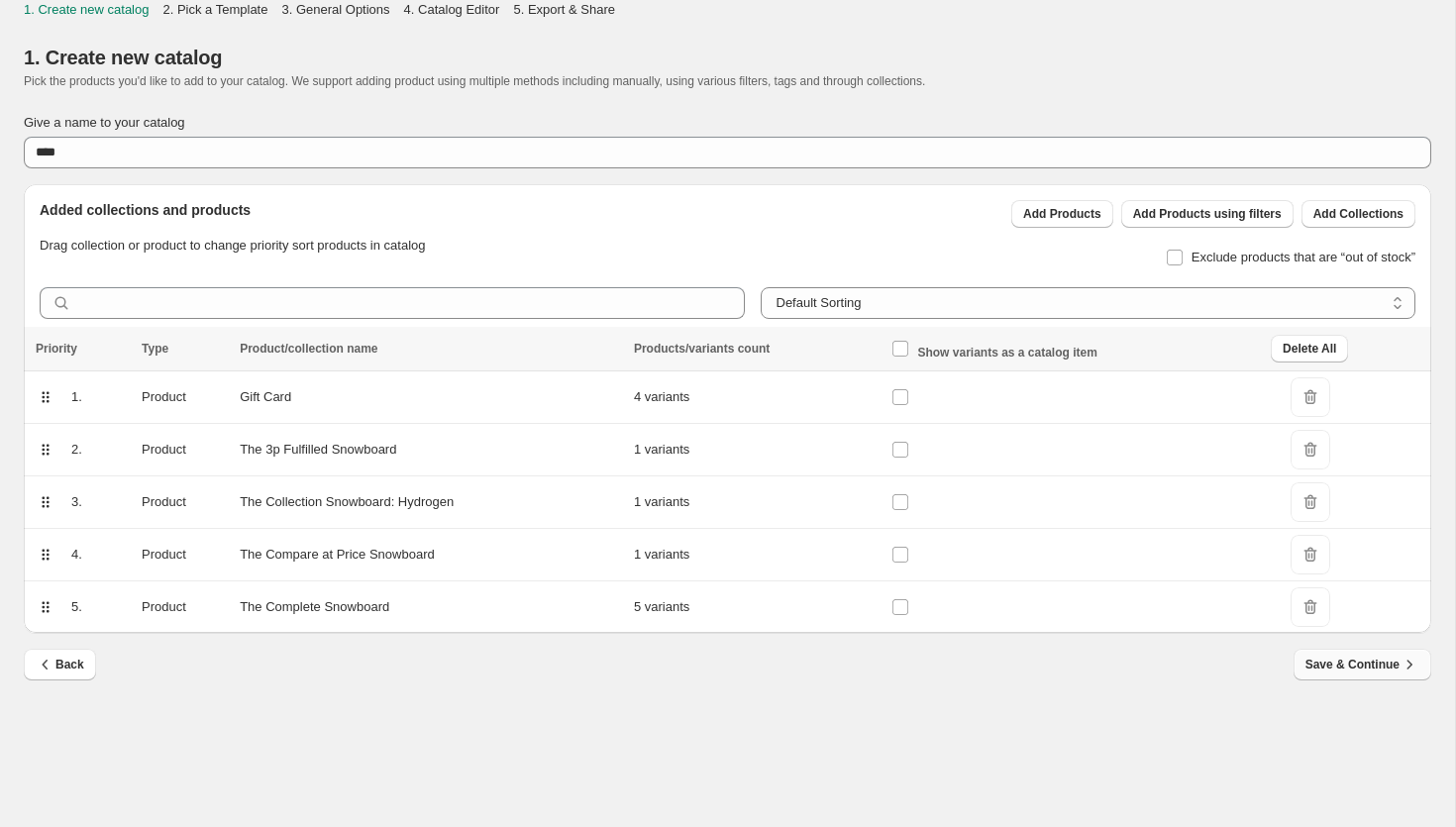click on "Save & Continue" at bounding box center [1362, 665] 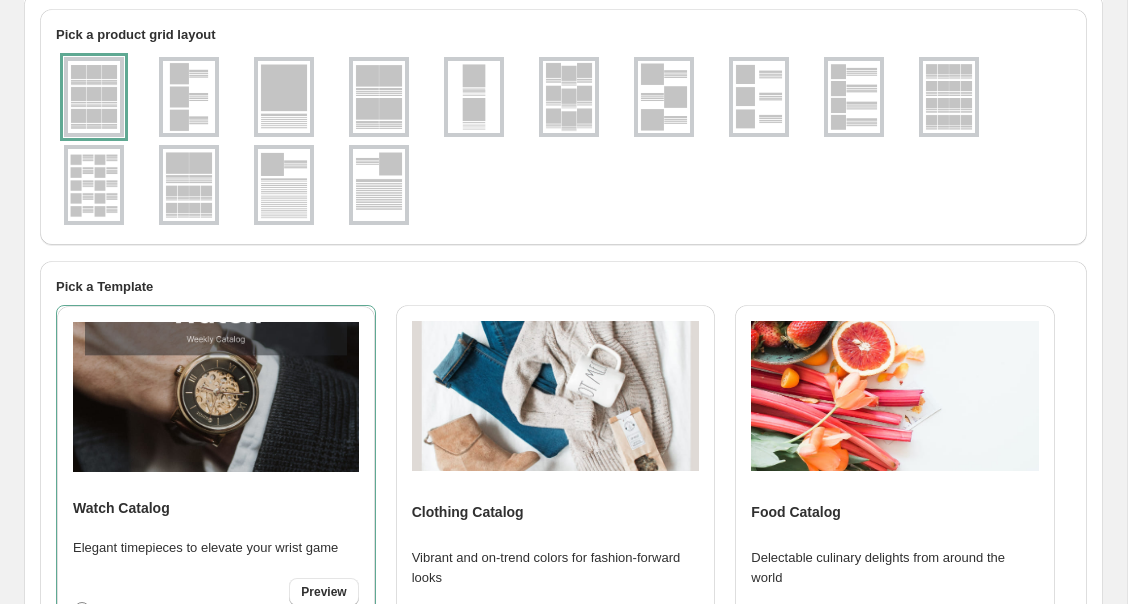 scroll, scrollTop: 150, scrollLeft: 0, axis: vertical 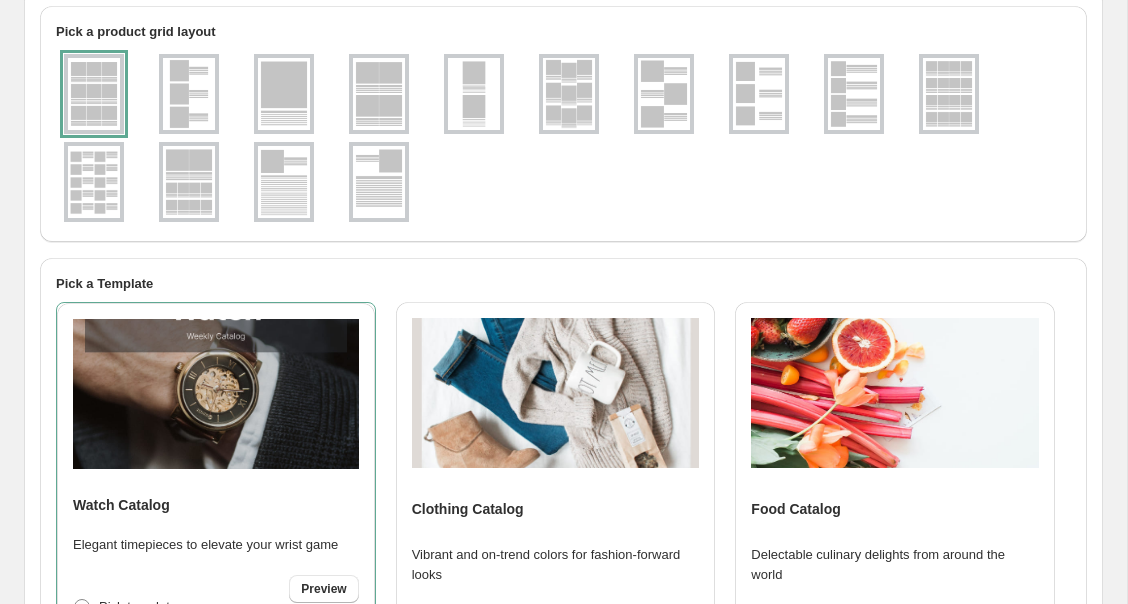 click at bounding box center [284, 94] 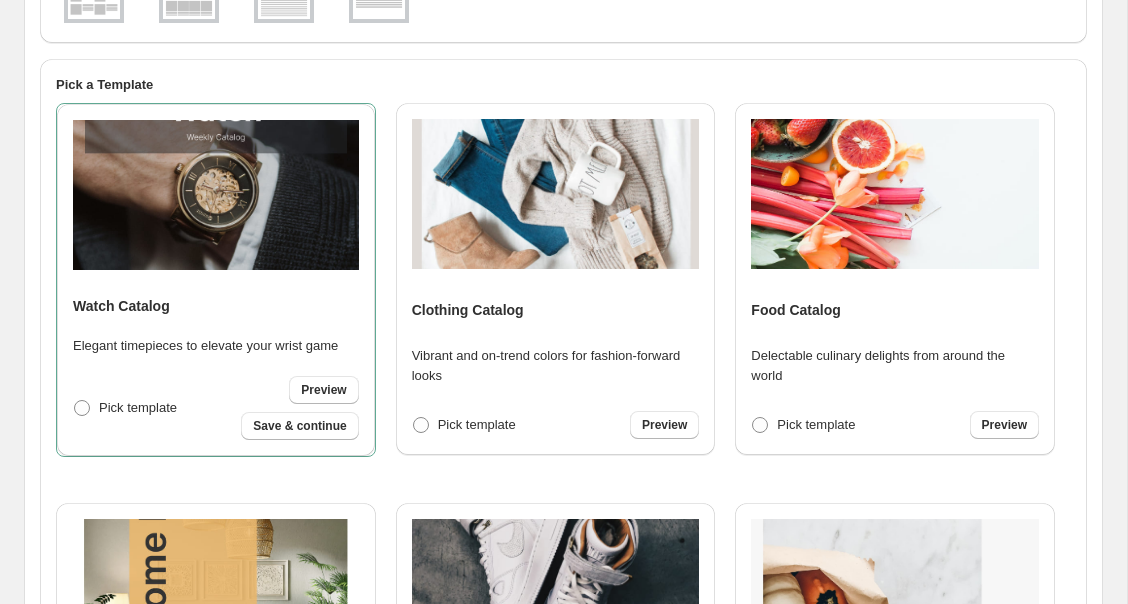scroll, scrollTop: 363, scrollLeft: 0, axis: vertical 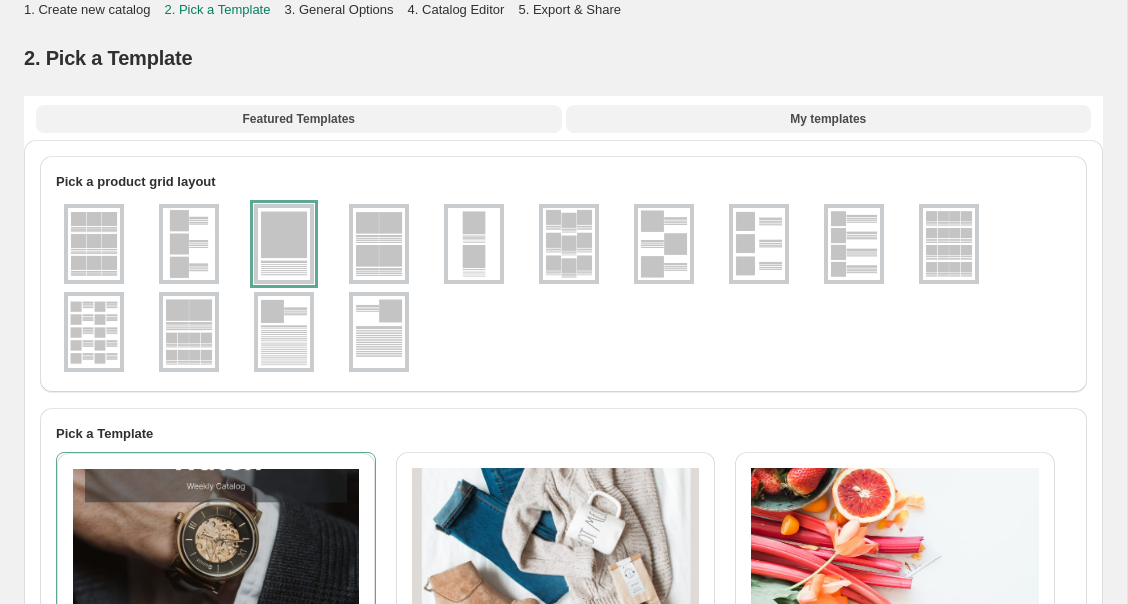 click on "My templates" at bounding box center [829, 119] 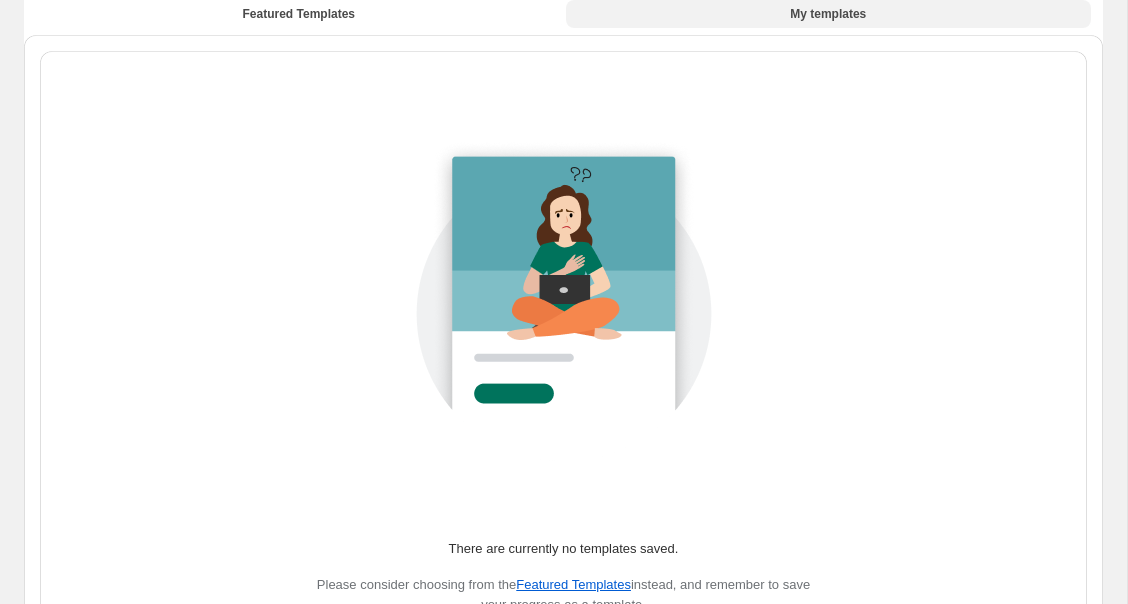 scroll, scrollTop: 0, scrollLeft: 0, axis: both 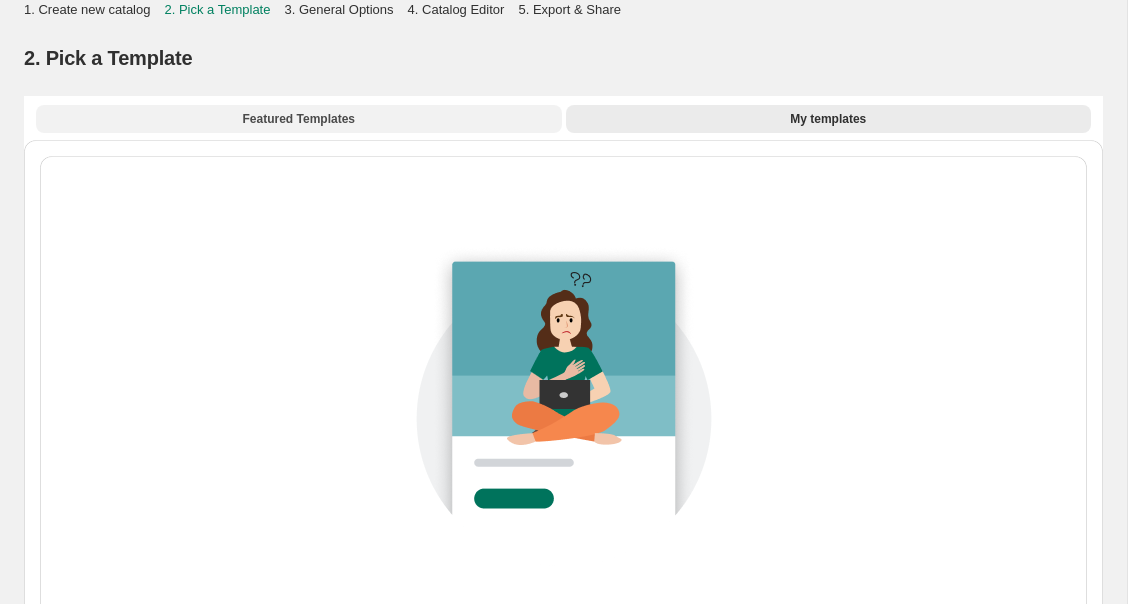 click on "Featured Templates" at bounding box center (299, 119) 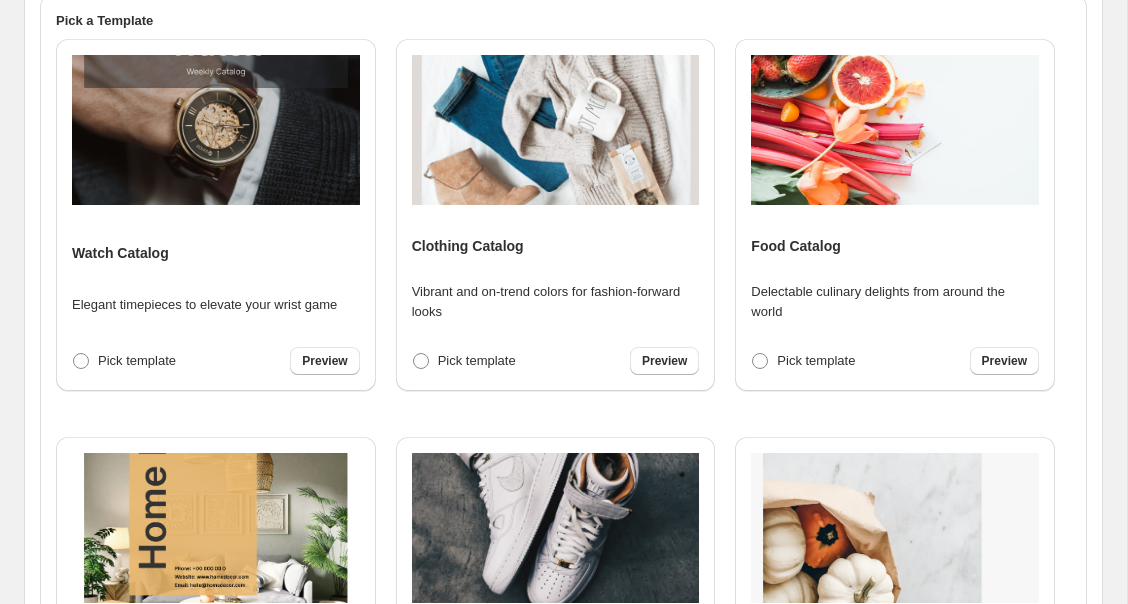 scroll, scrollTop: 414, scrollLeft: 0, axis: vertical 